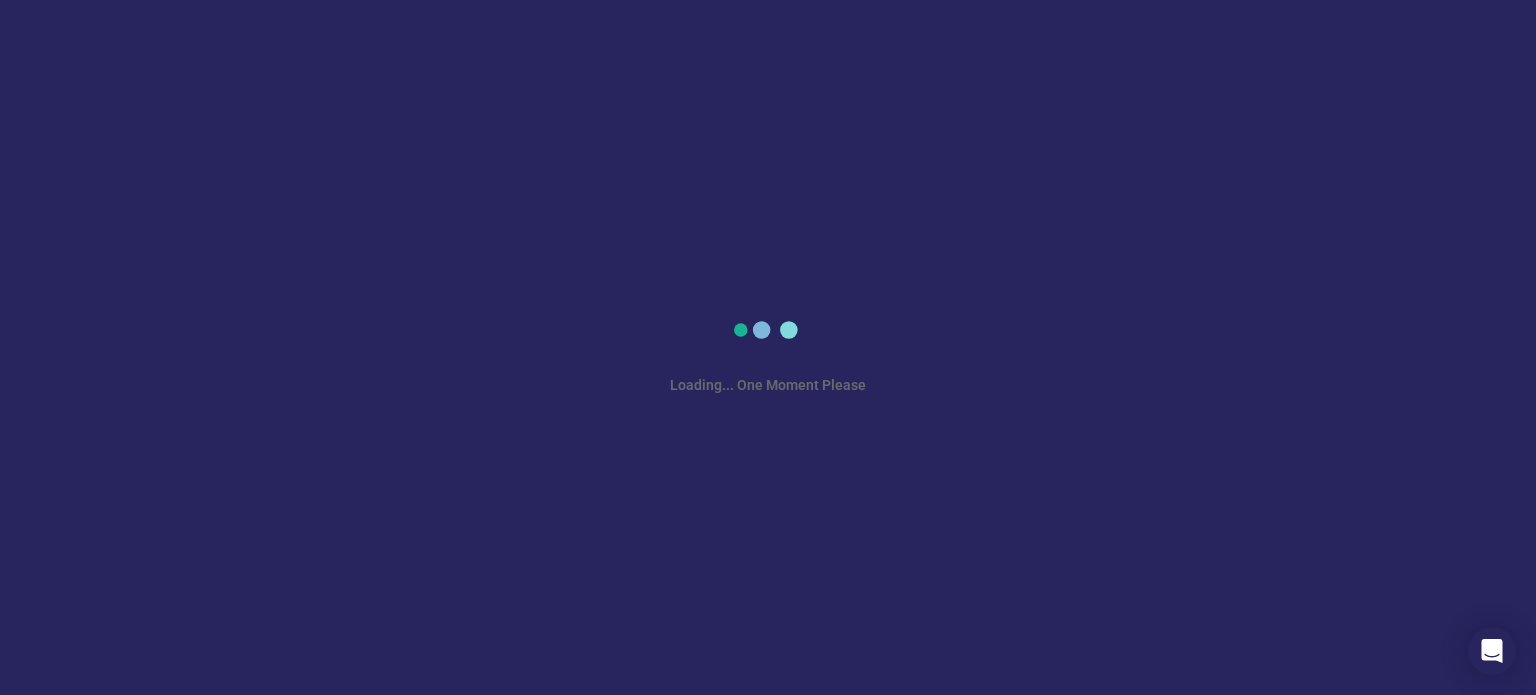 scroll, scrollTop: 0, scrollLeft: 0, axis: both 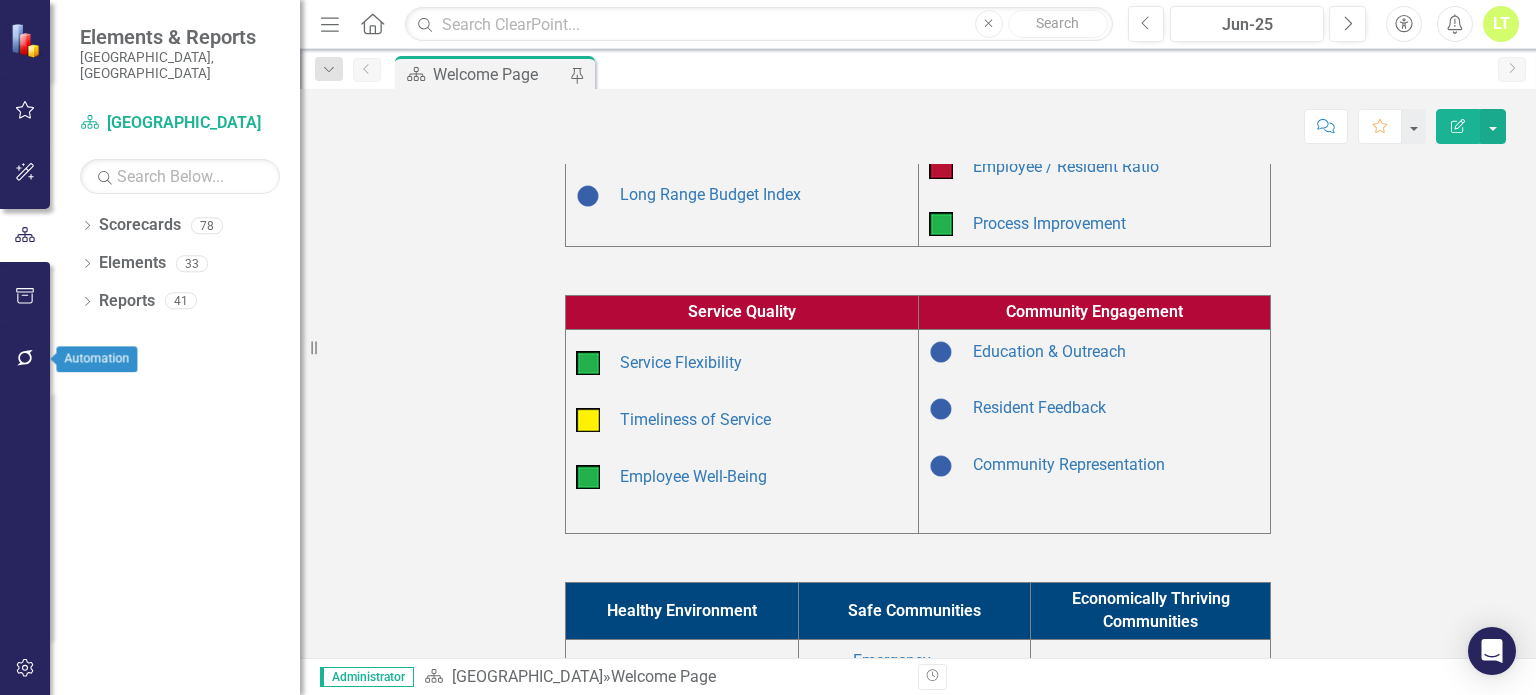 click at bounding box center (25, 359) 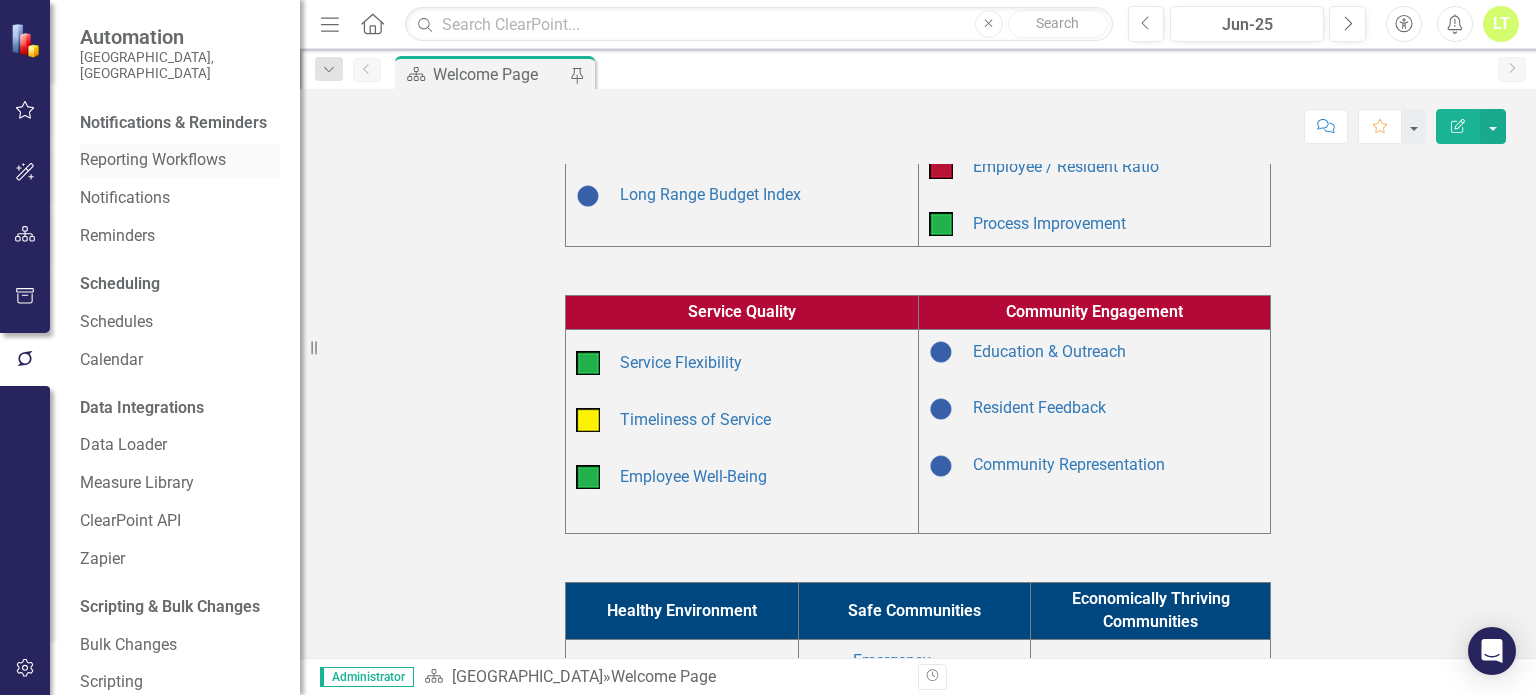 click on "Reporting Workflows" at bounding box center [180, 160] 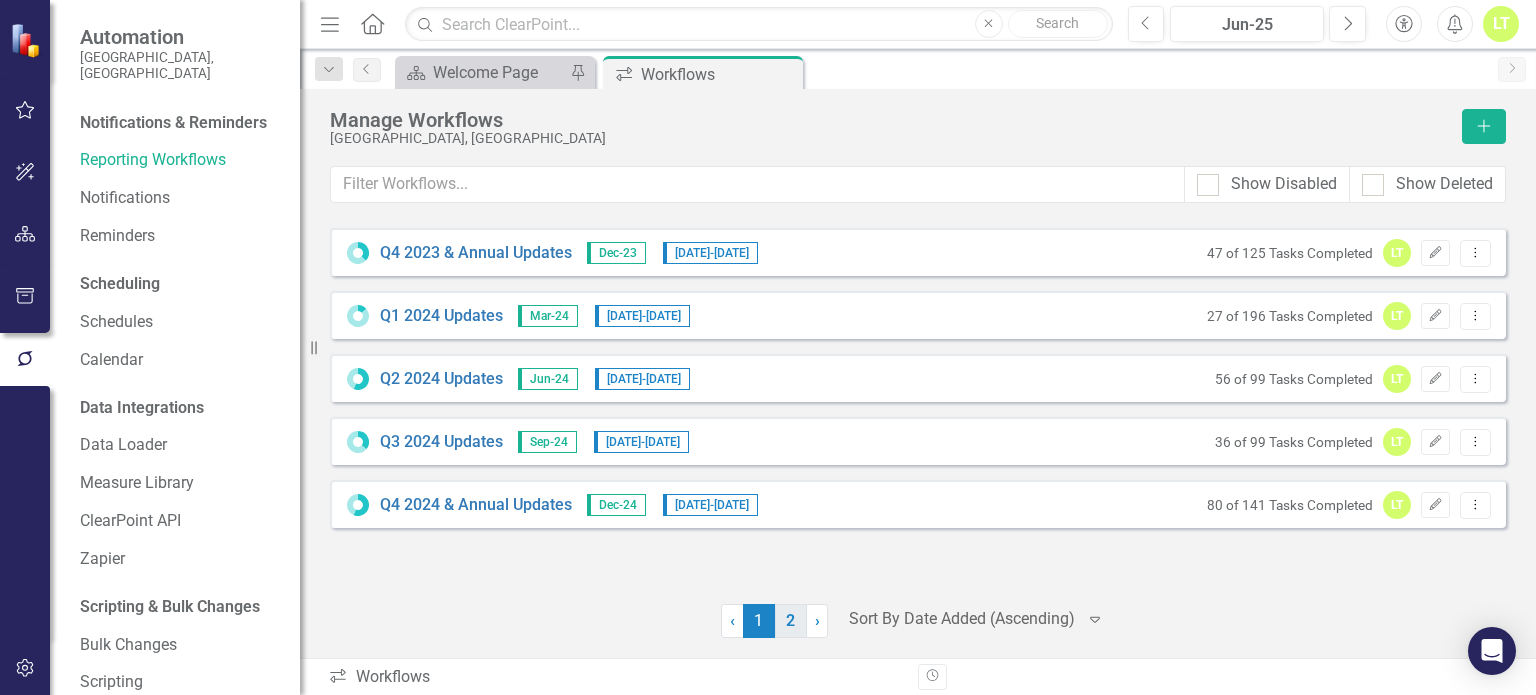 click on "2" at bounding box center [791, 621] 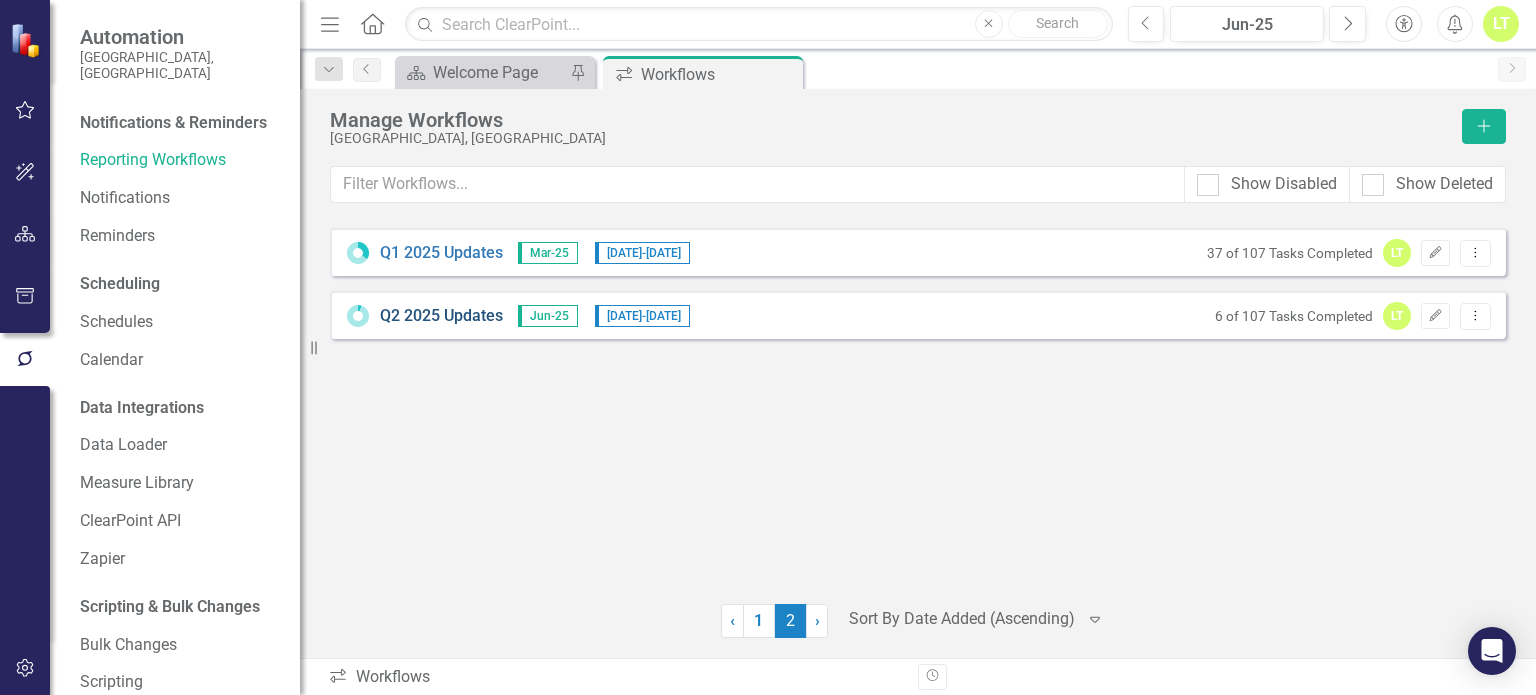 click on "Q2 2025 Updates" at bounding box center (441, 316) 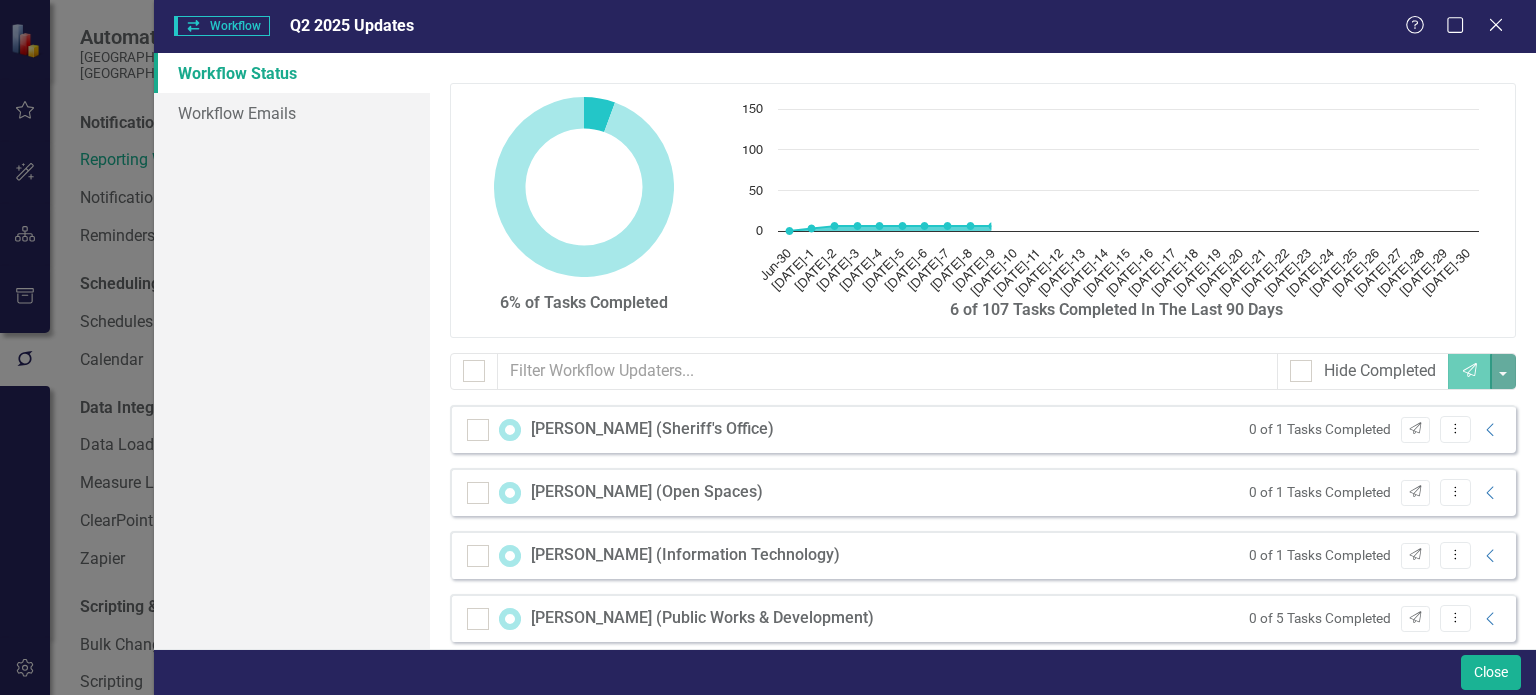 checkbox on "false" 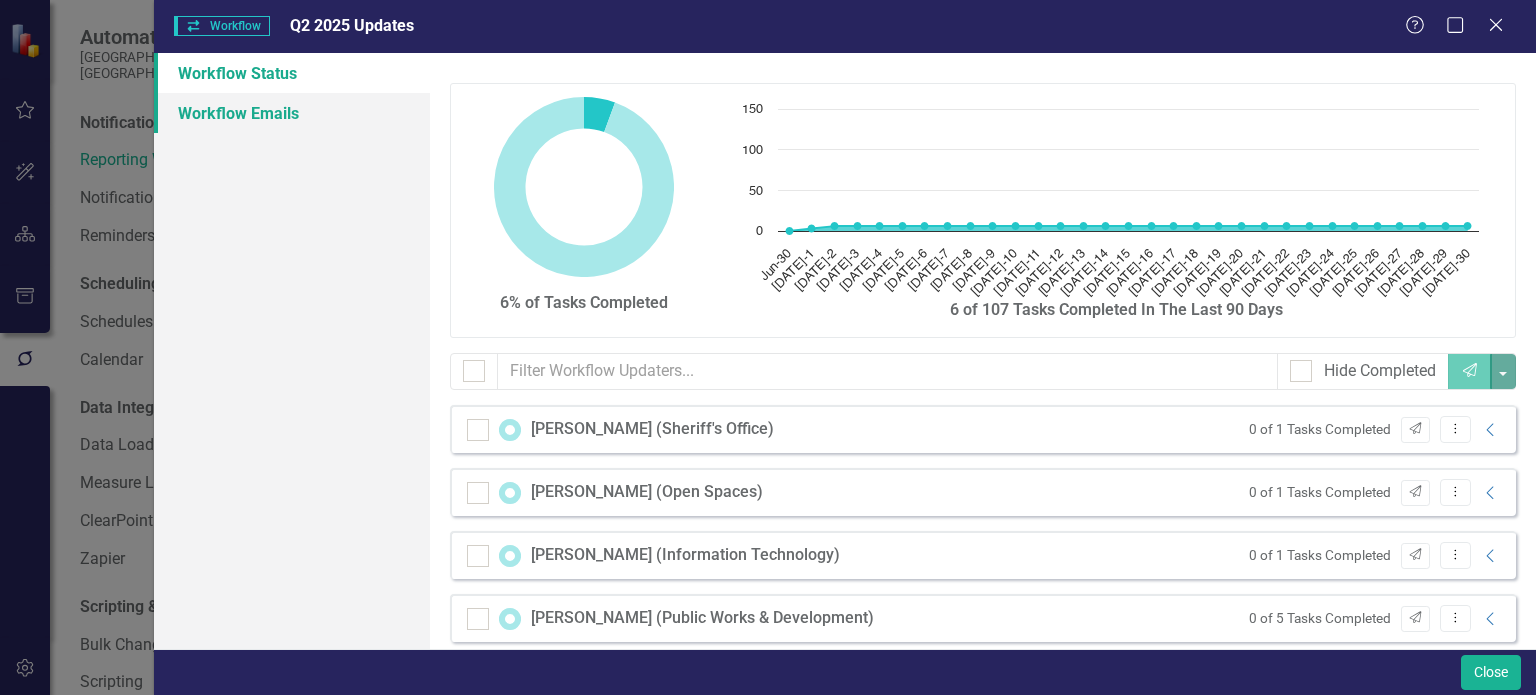 click on "Workflow Emails" at bounding box center (292, 113) 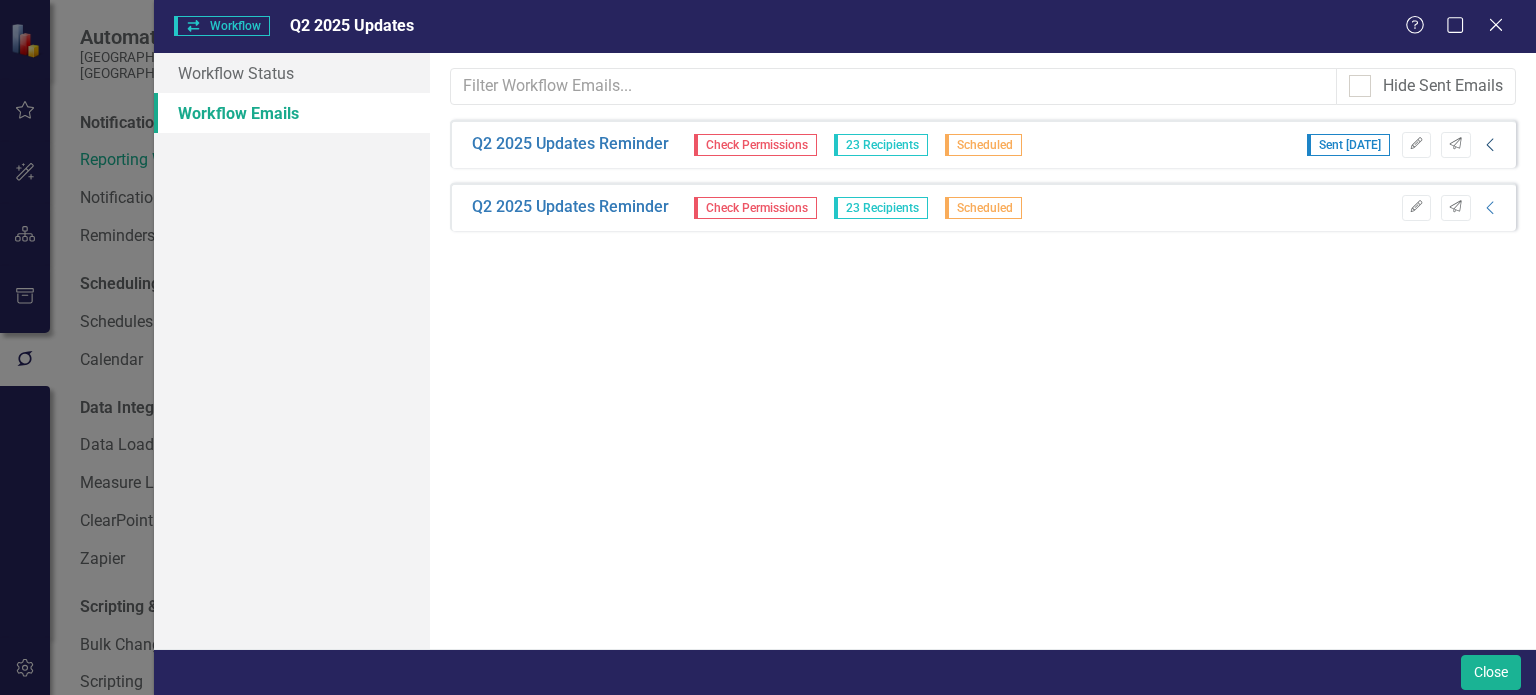 click on "Collapse" 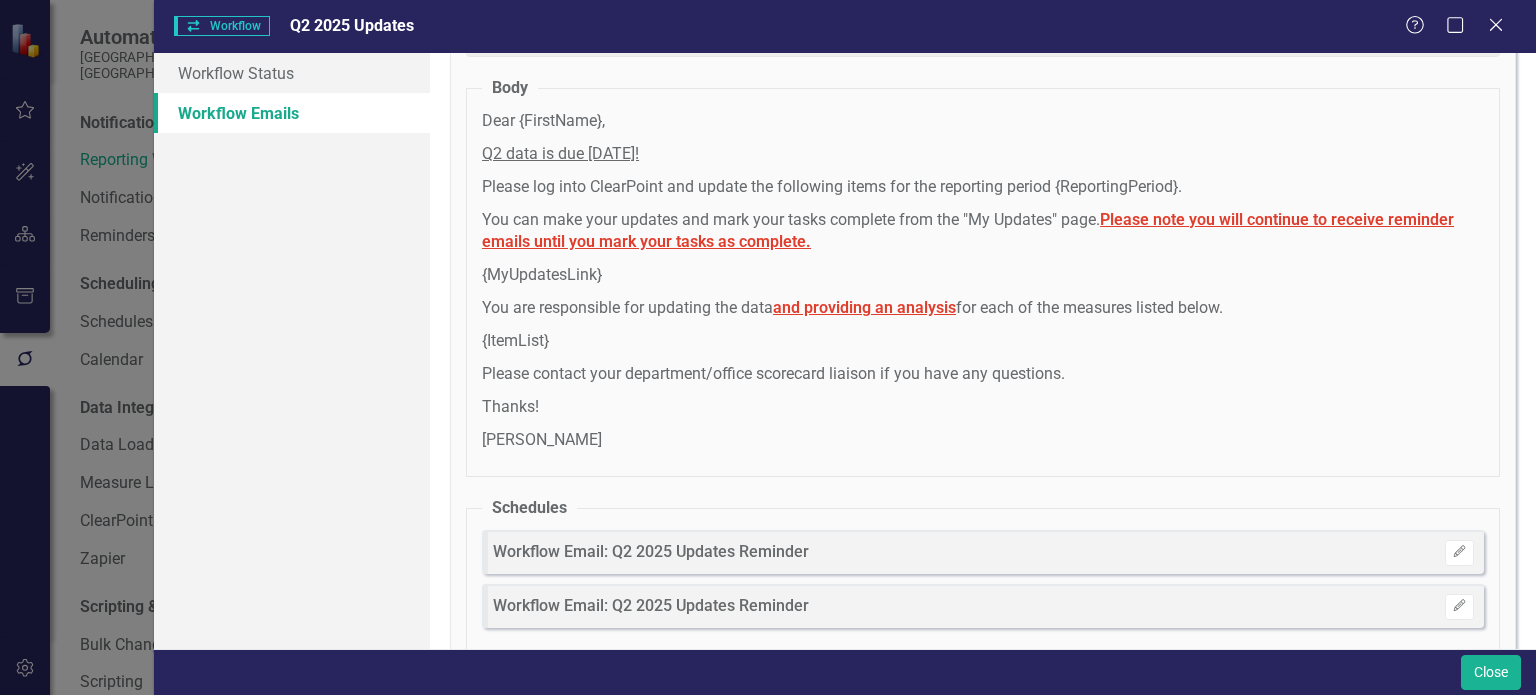 scroll, scrollTop: 956, scrollLeft: 0, axis: vertical 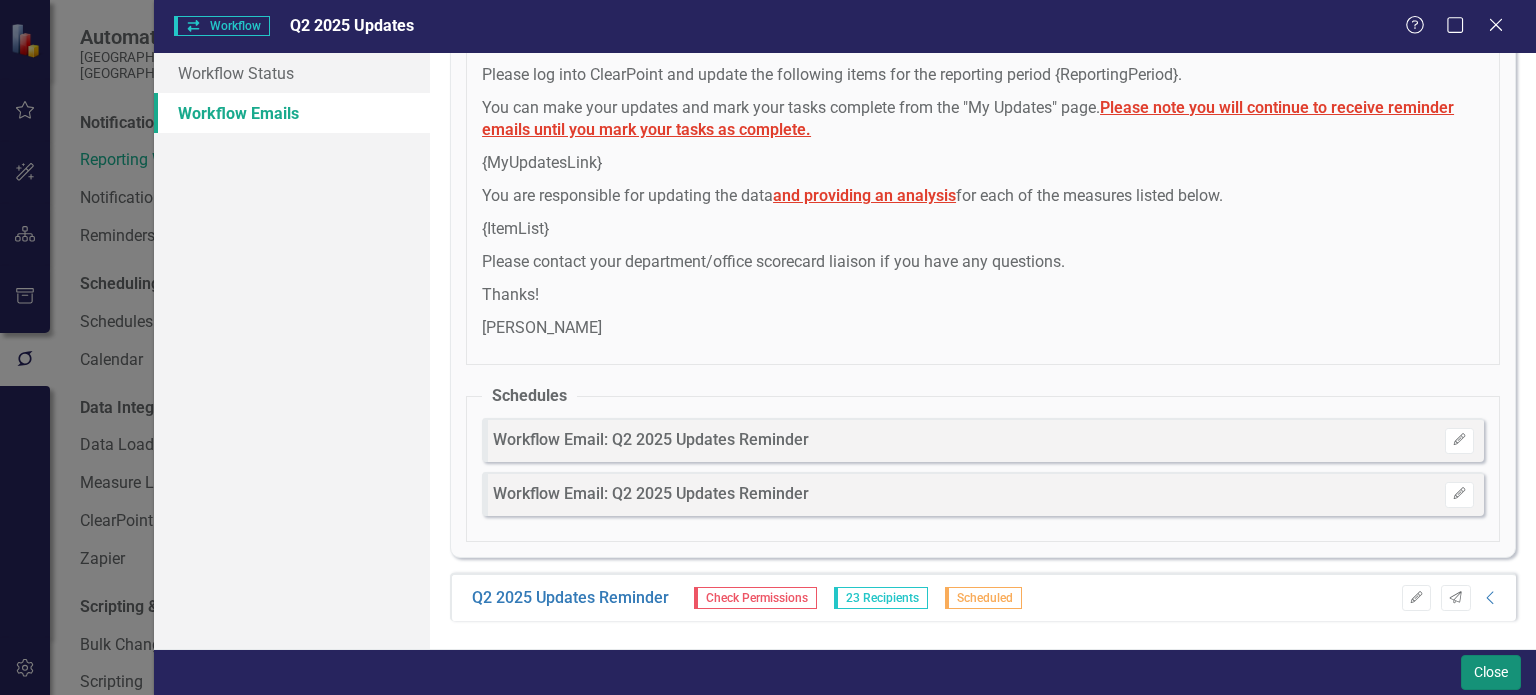 click on "Close" at bounding box center [1491, 672] 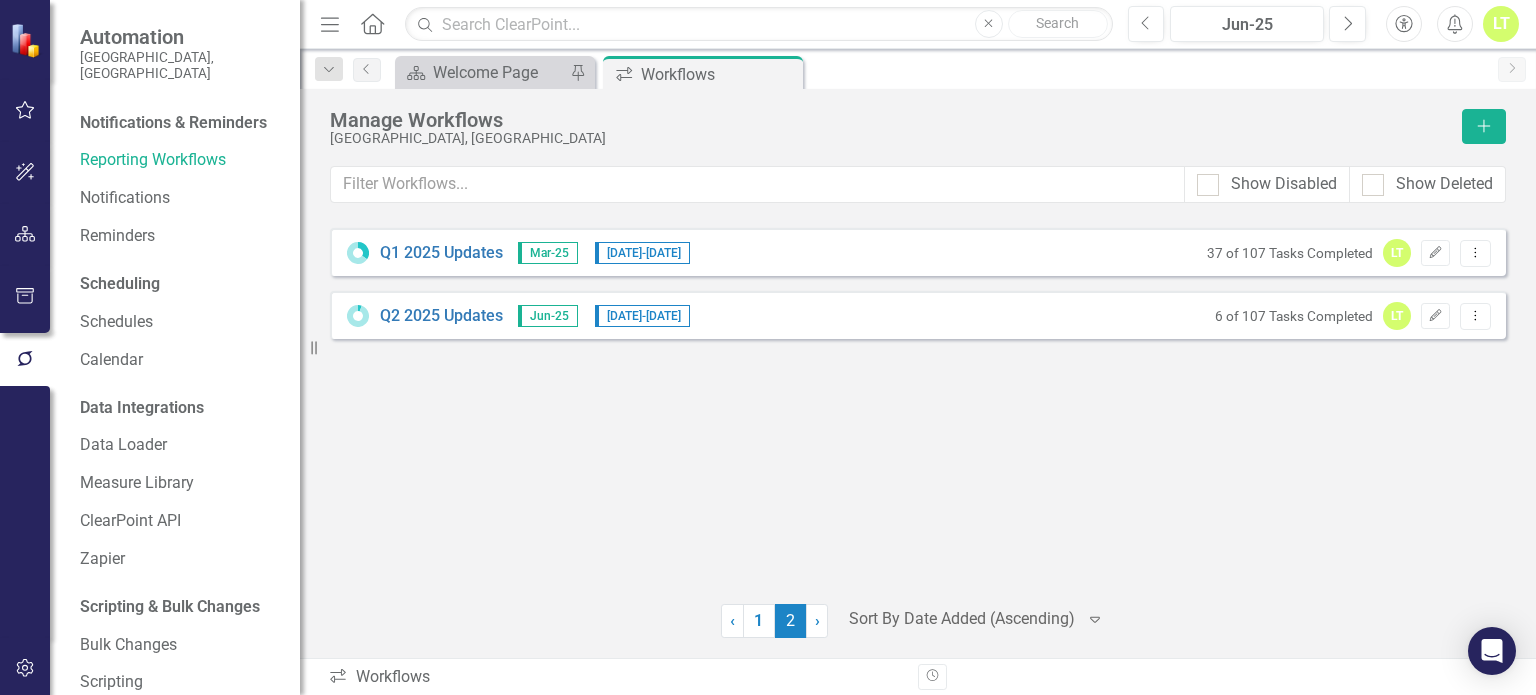 click on "Q1 2025 Updates Mar-25 [DATE]  -  [DATE] 37 of 107 Tasks Completed LT Edit Dropdown Menu Q2 2025 Updates  Jun-25 [DATE]  -  [DATE] 6 of 107 Tasks Completed LT Edit Dropdown Menu" at bounding box center (918, 403) 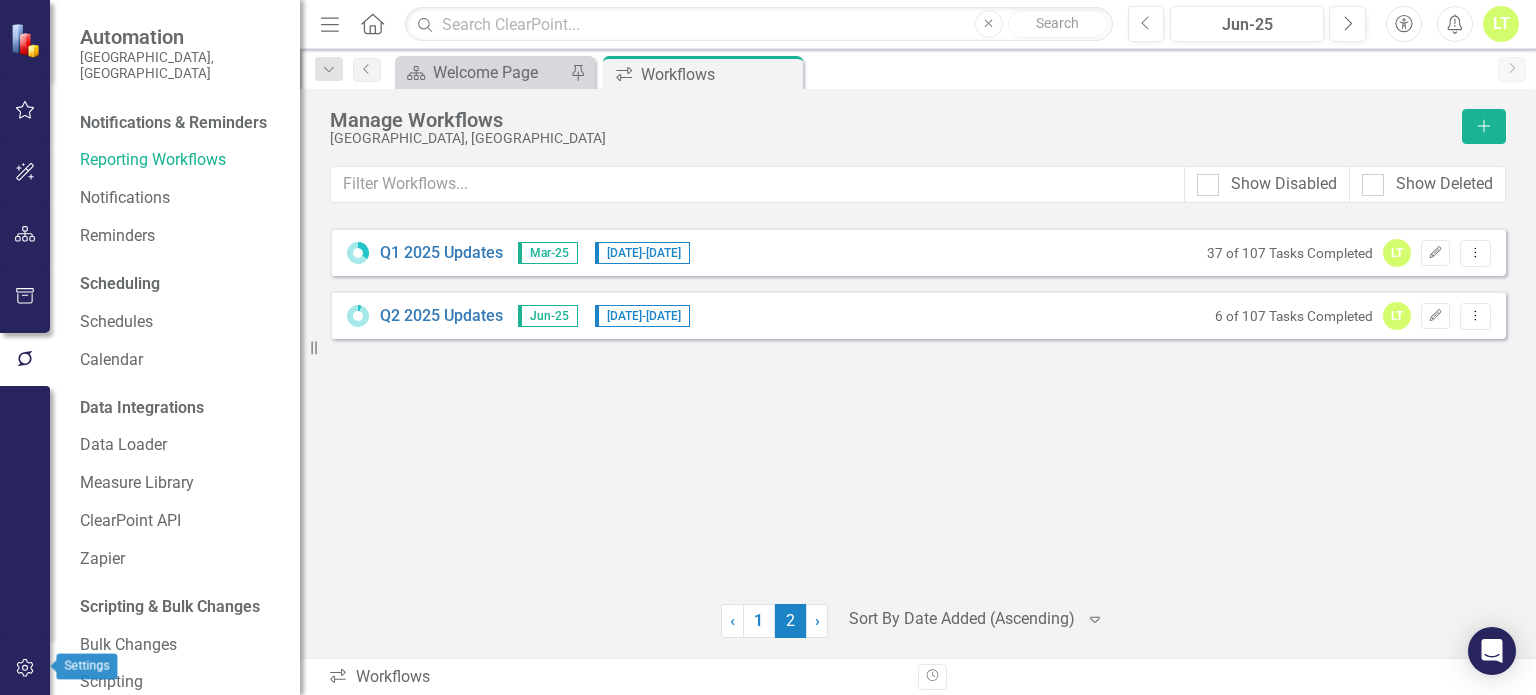 click at bounding box center (25, 669) 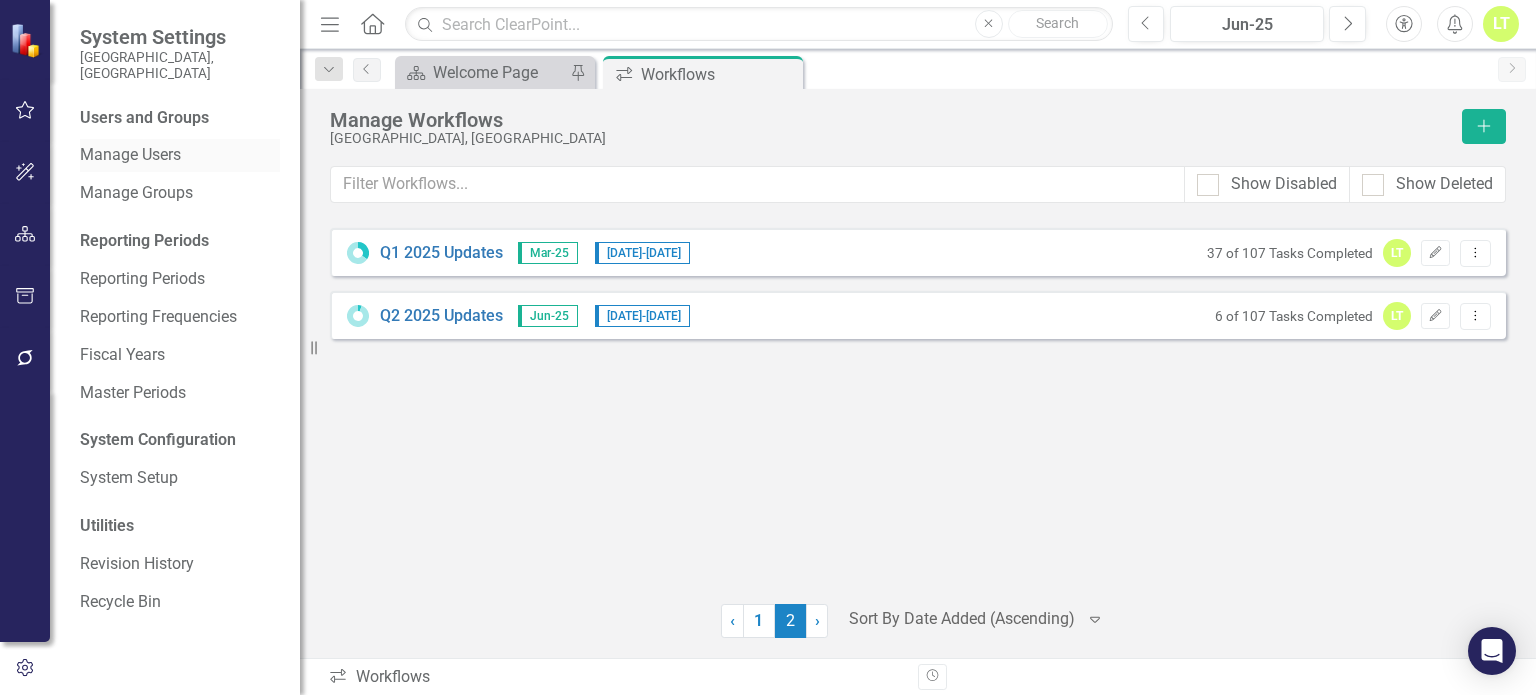 click on "Manage Users" at bounding box center (180, 155) 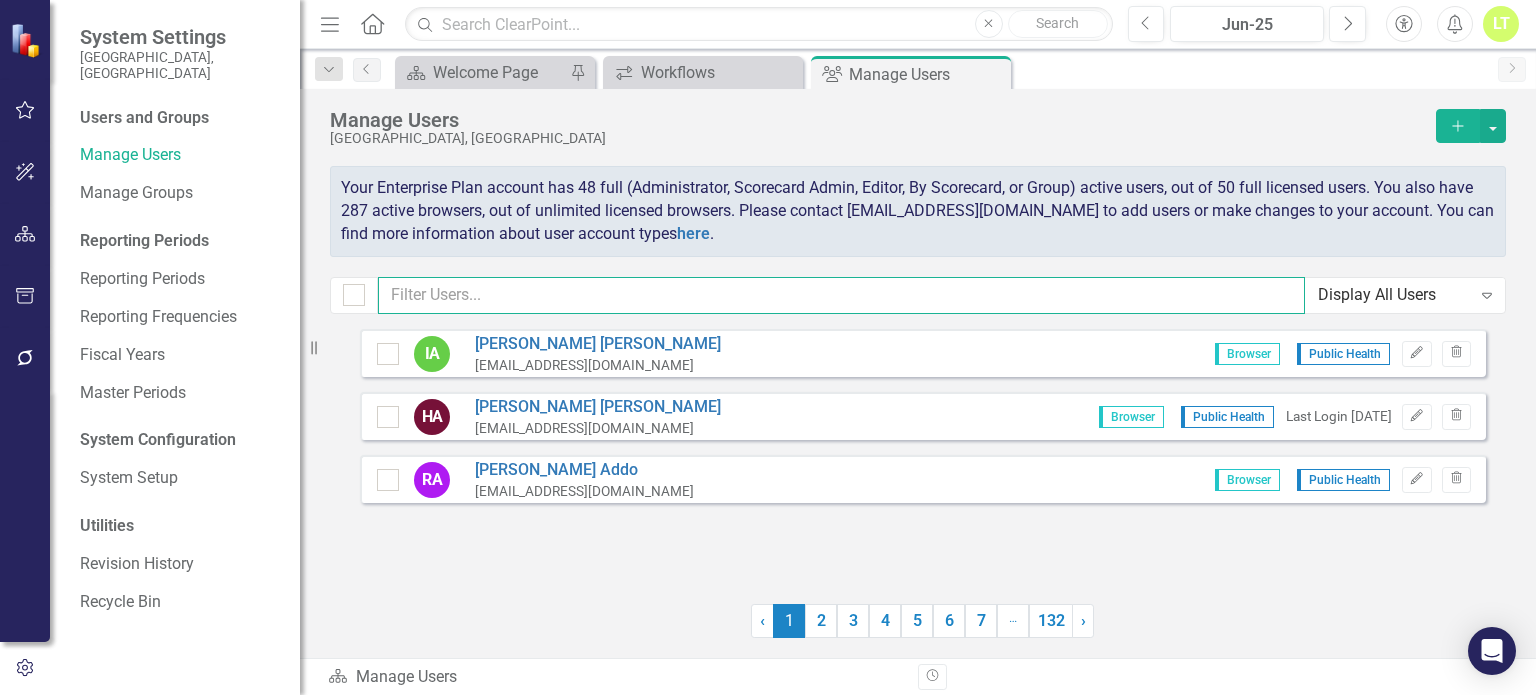 click at bounding box center [841, 295] 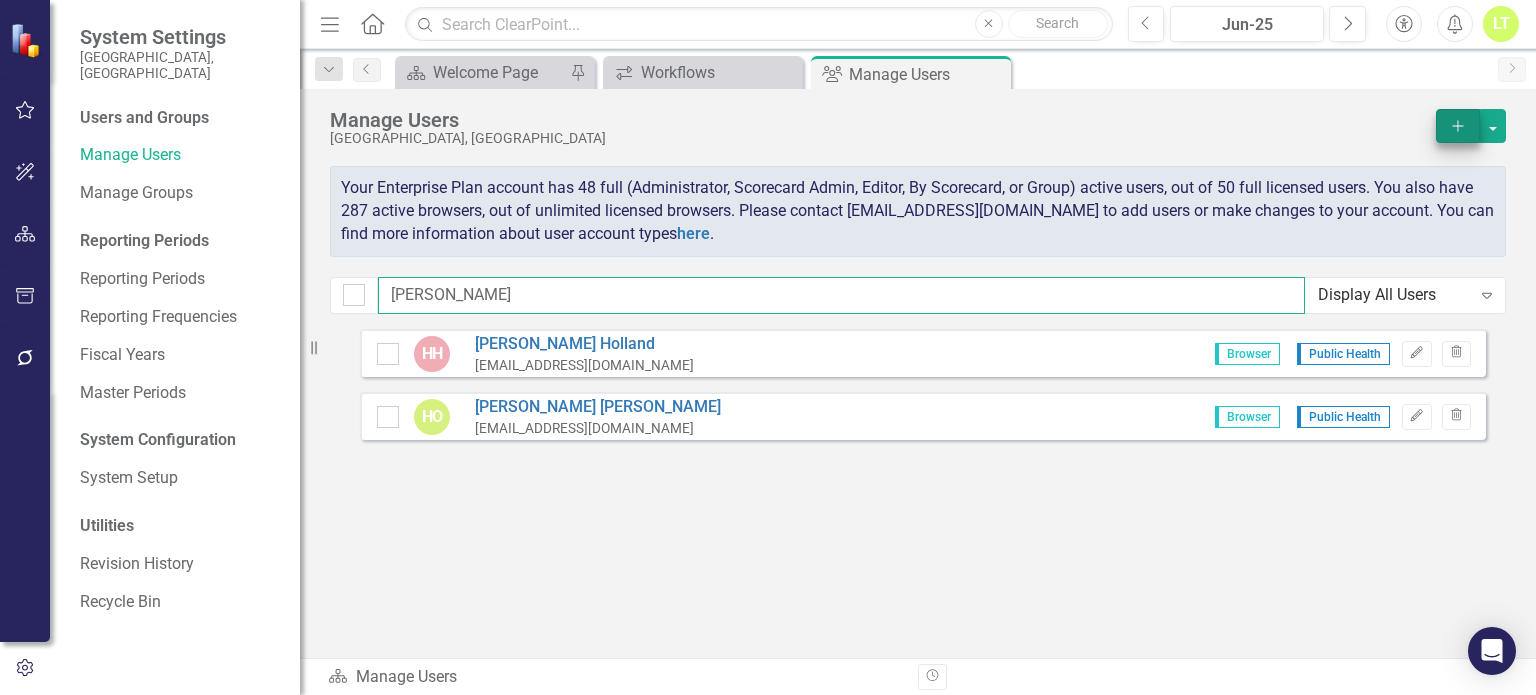 type on "[PERSON_NAME]" 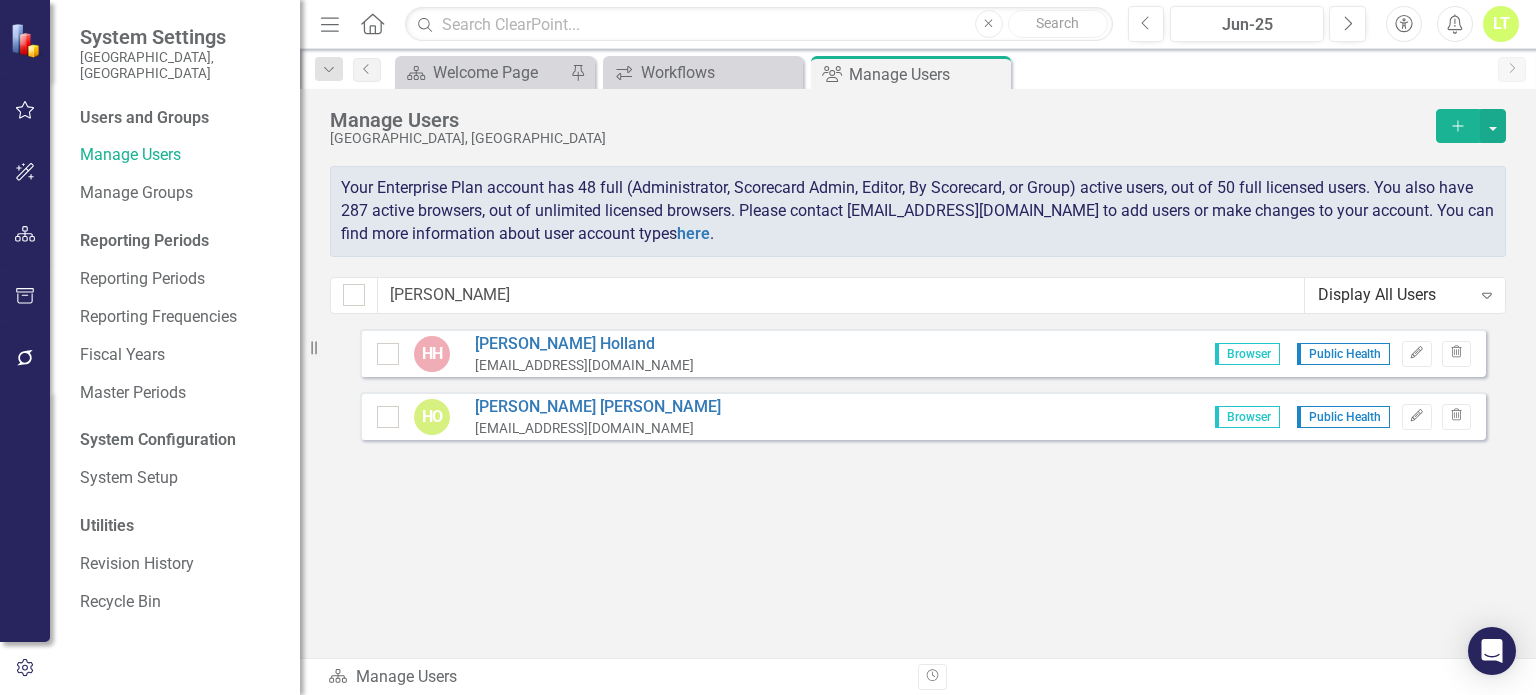 click on "Add" at bounding box center (1458, 126) 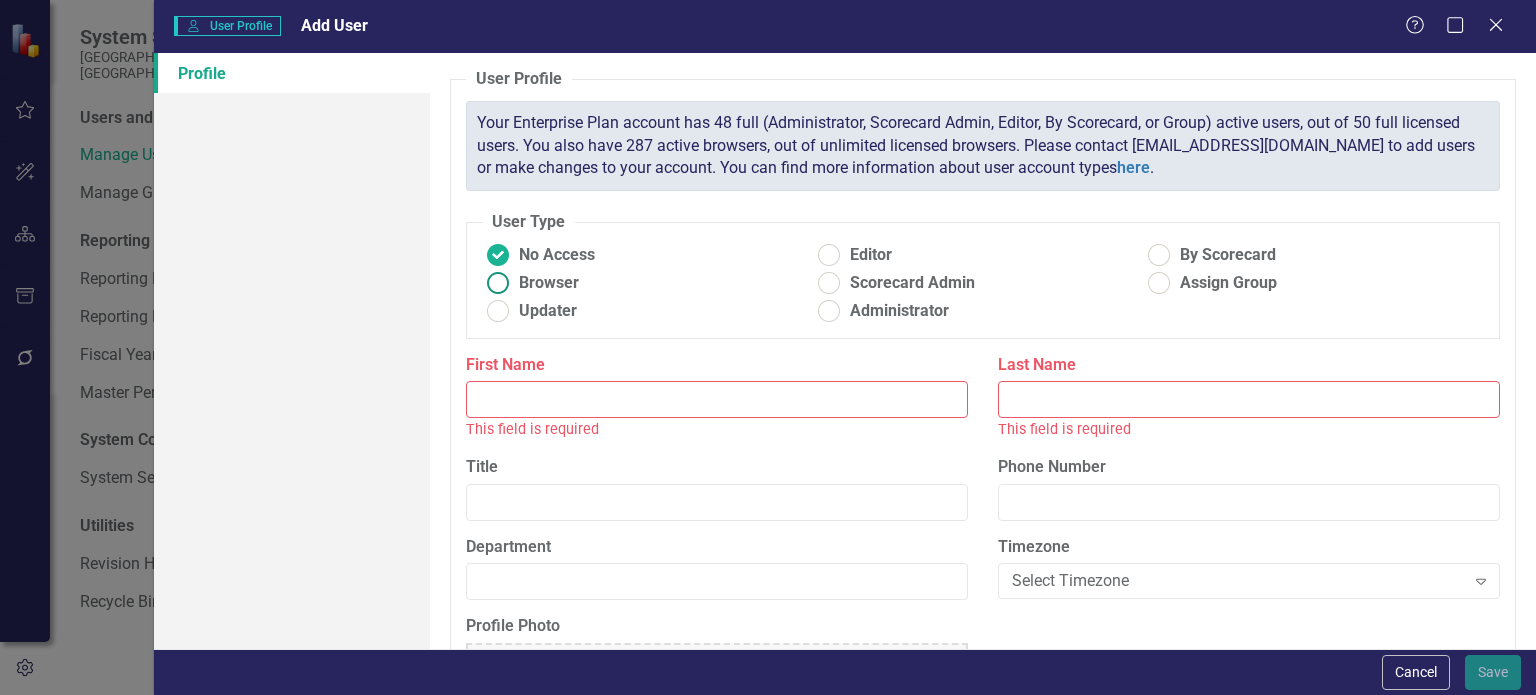 click on "Browser" at bounding box center (549, 283) 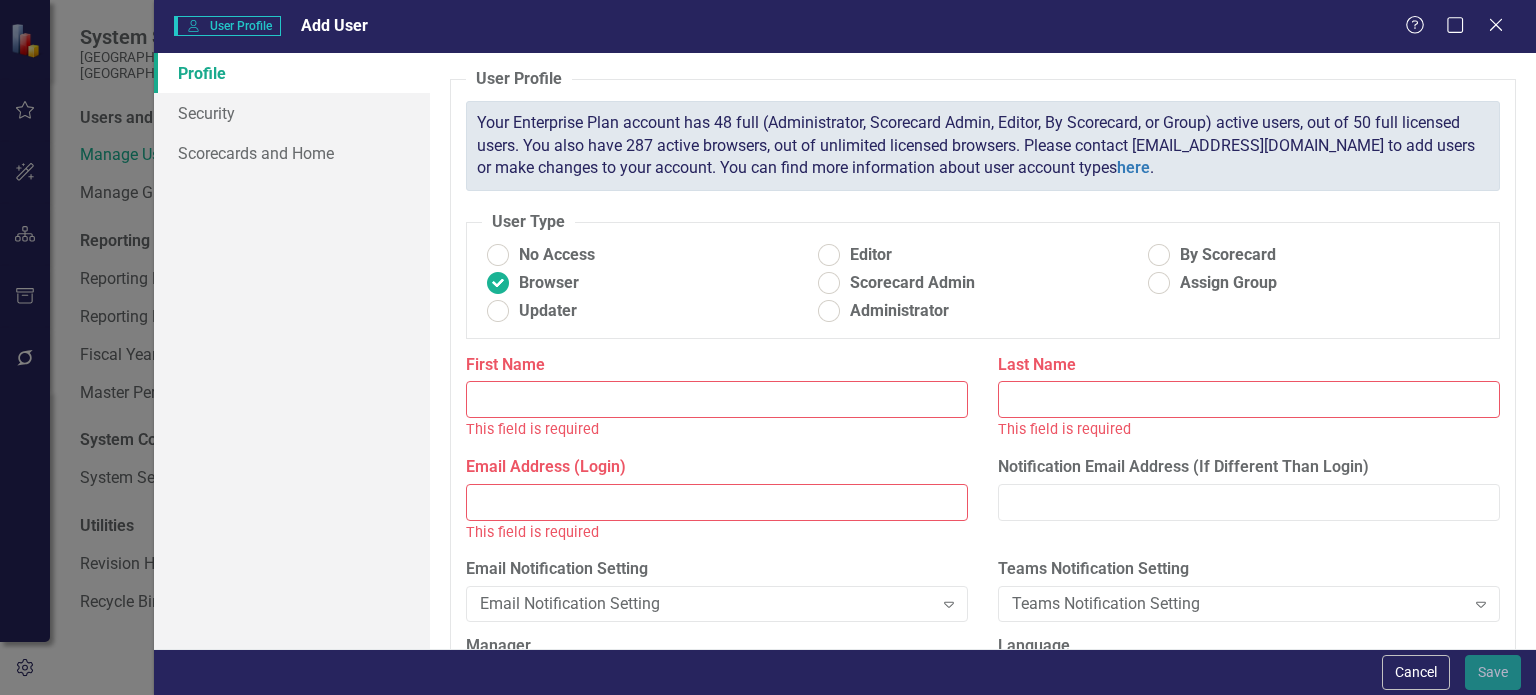 click on "First Name" at bounding box center [717, 399] 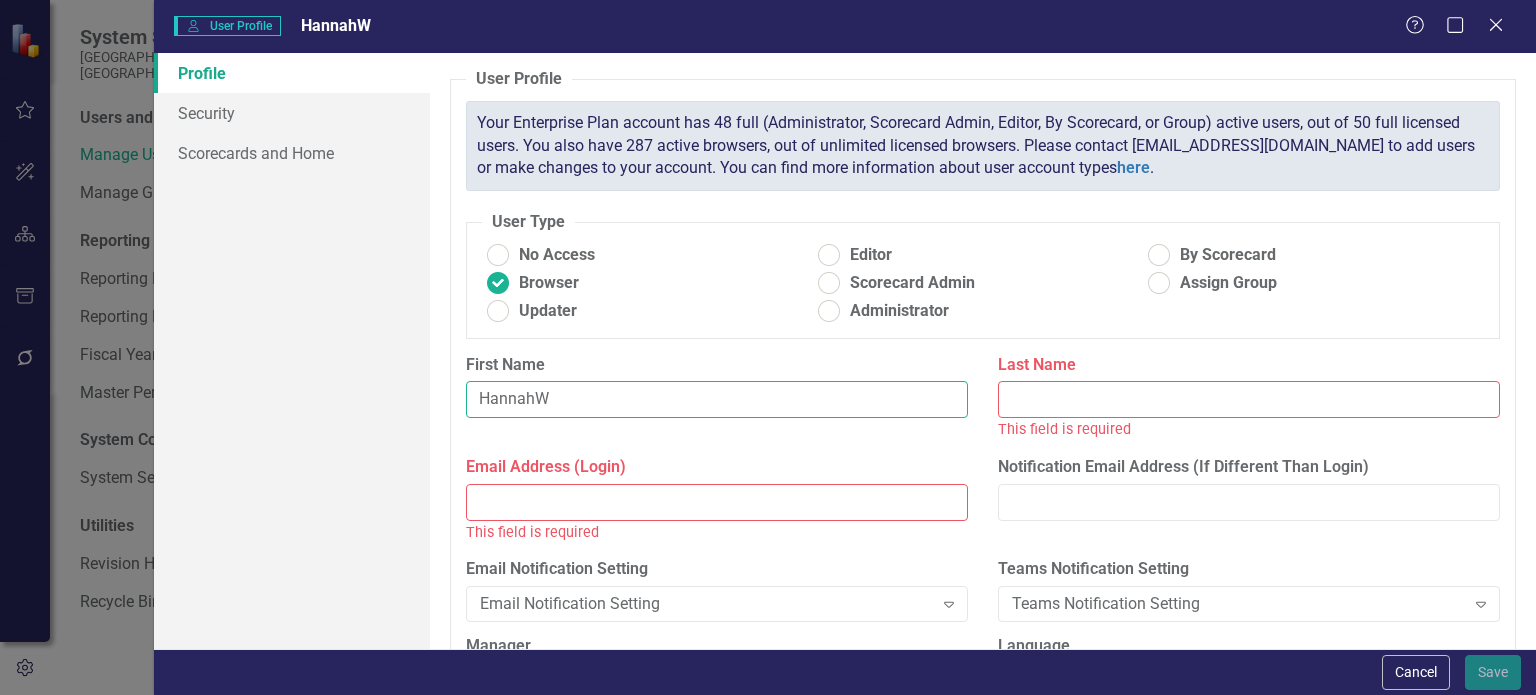 type on "[PERSON_NAME]" 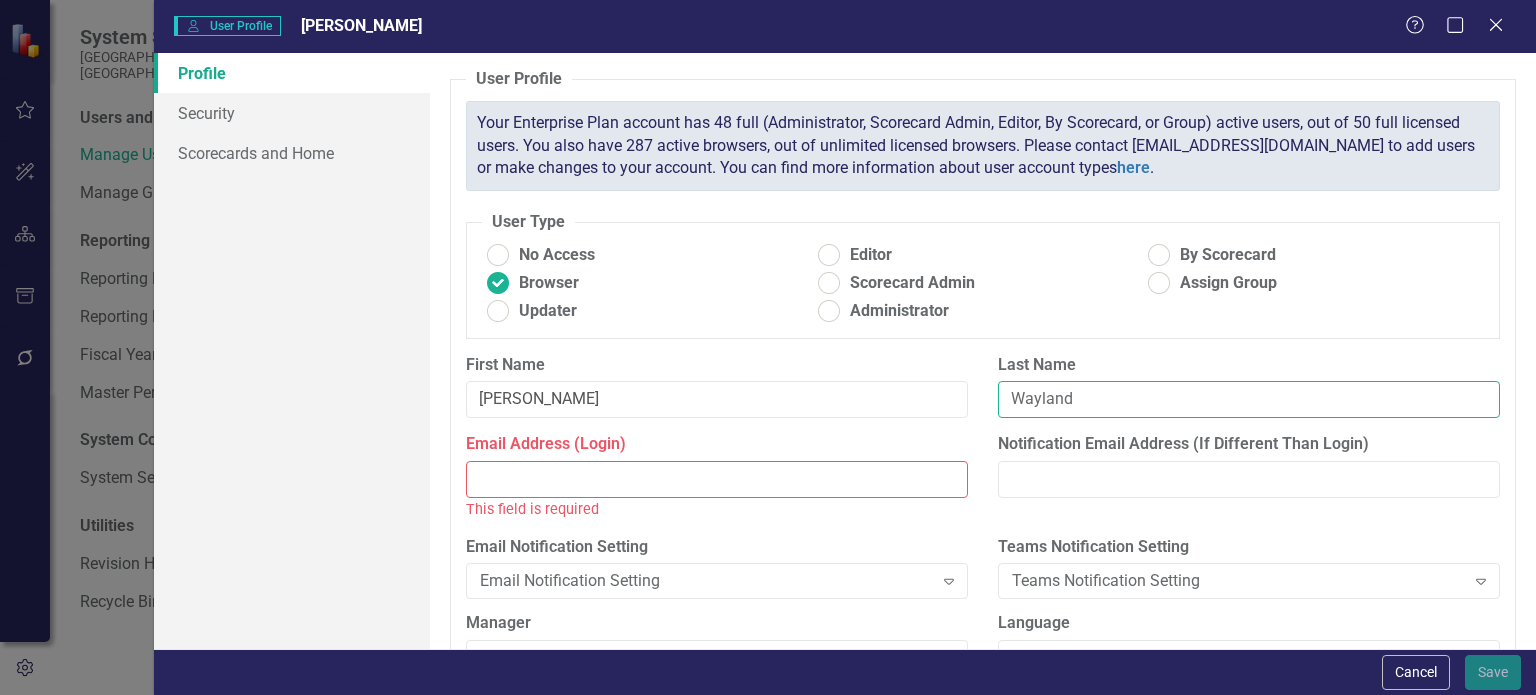 type on "Wayland" 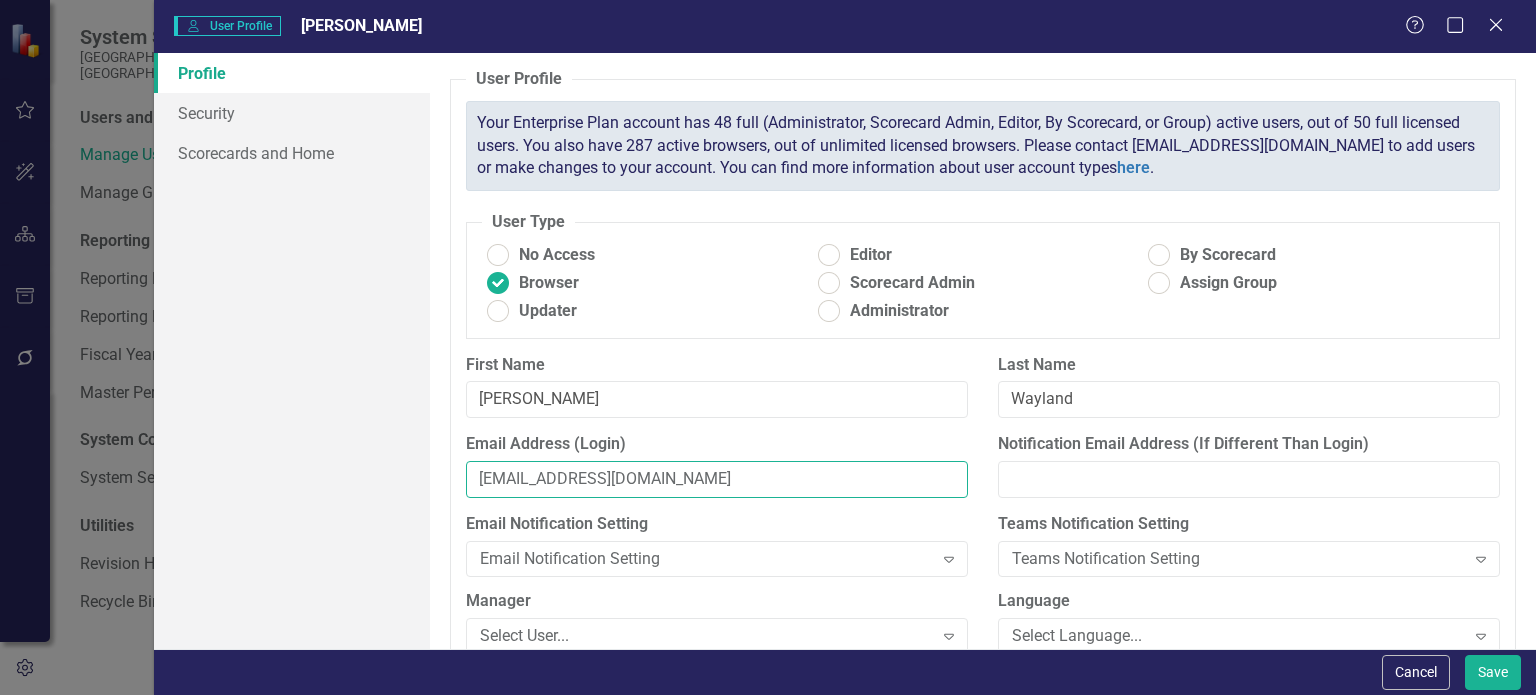 type on "[EMAIL_ADDRESS][DOMAIN_NAME]" 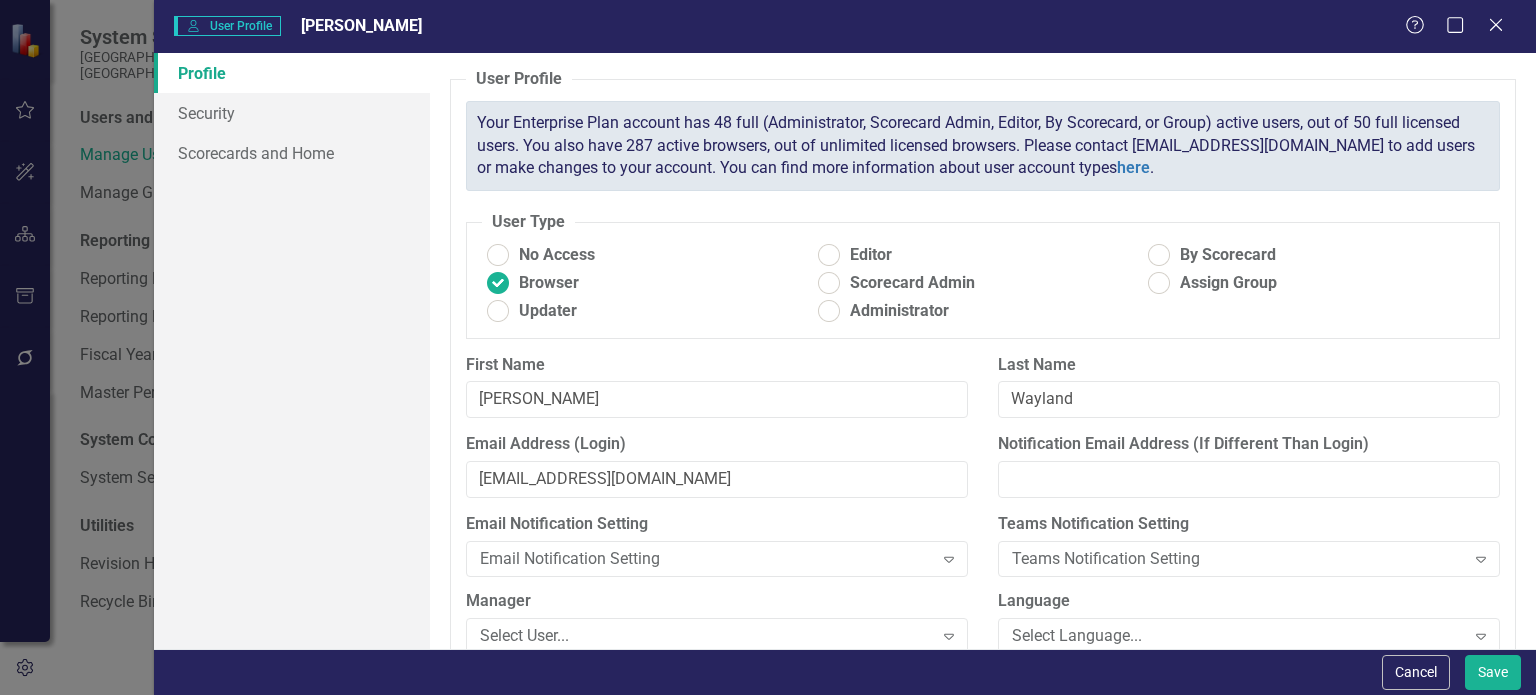 scroll, scrollTop: 342, scrollLeft: 0, axis: vertical 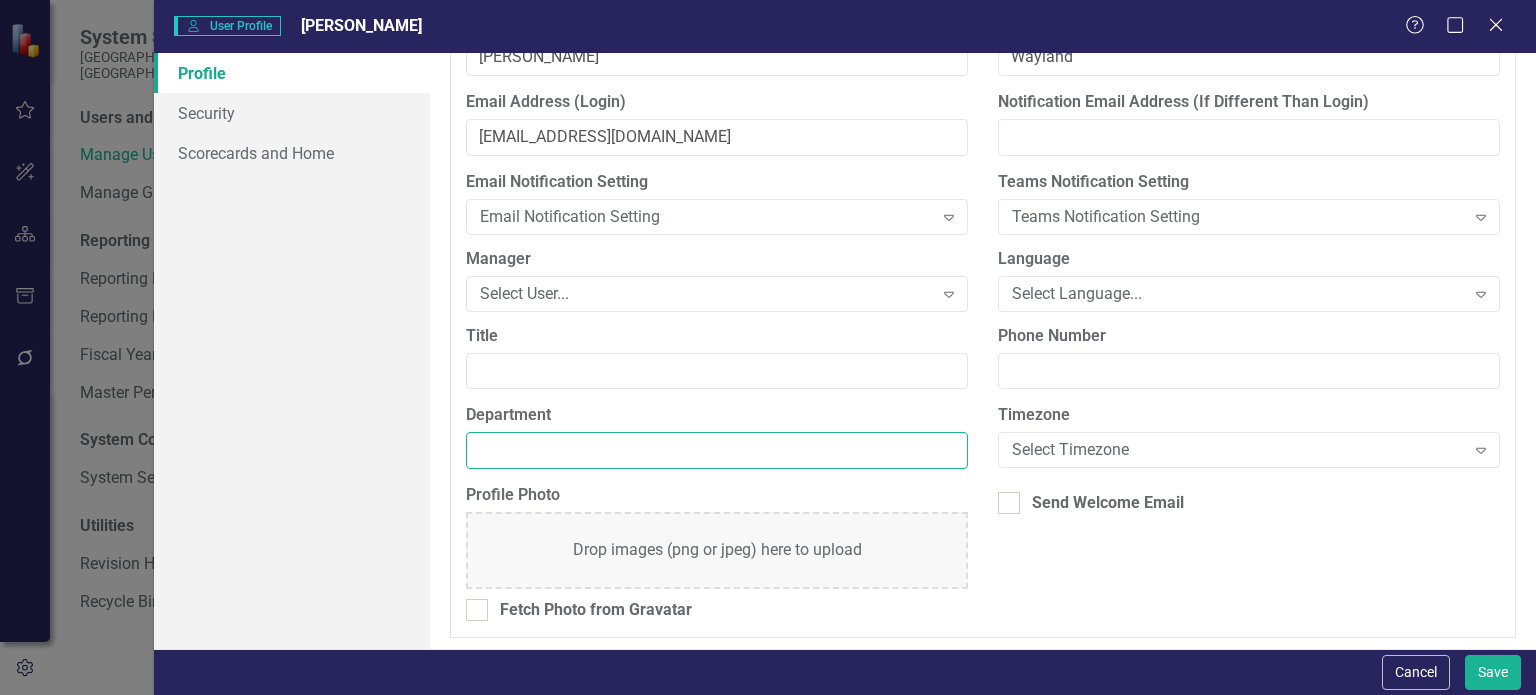 click on "Department" at bounding box center (717, 450) 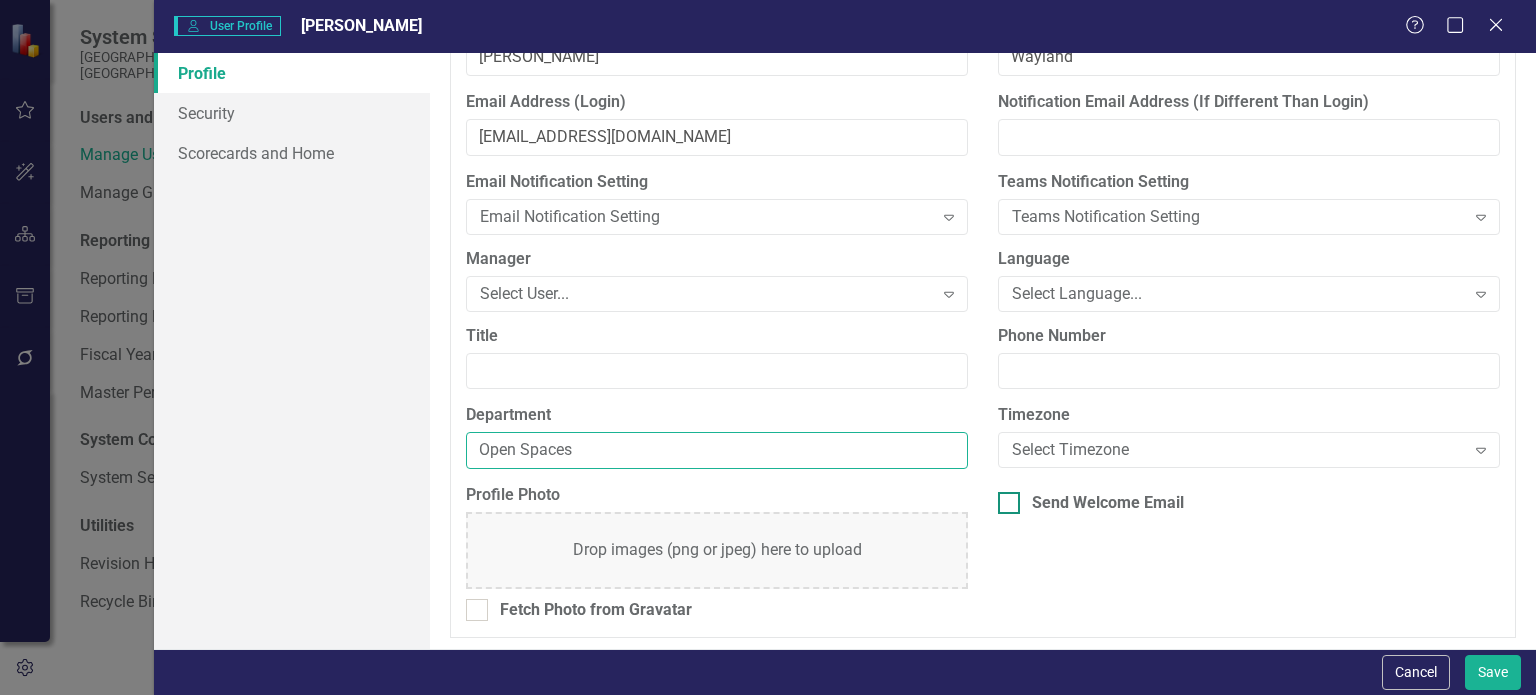 type on "Open Spaces" 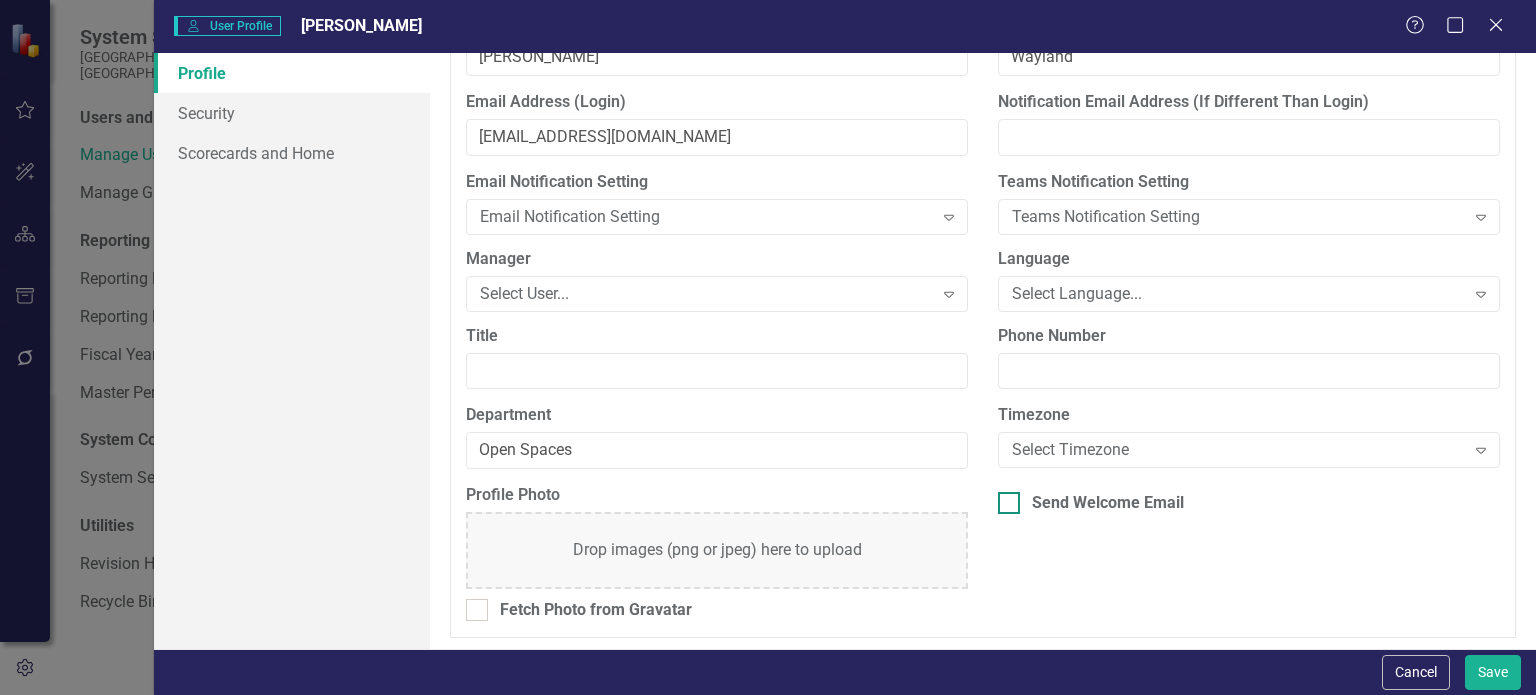 click at bounding box center [1009, 503] 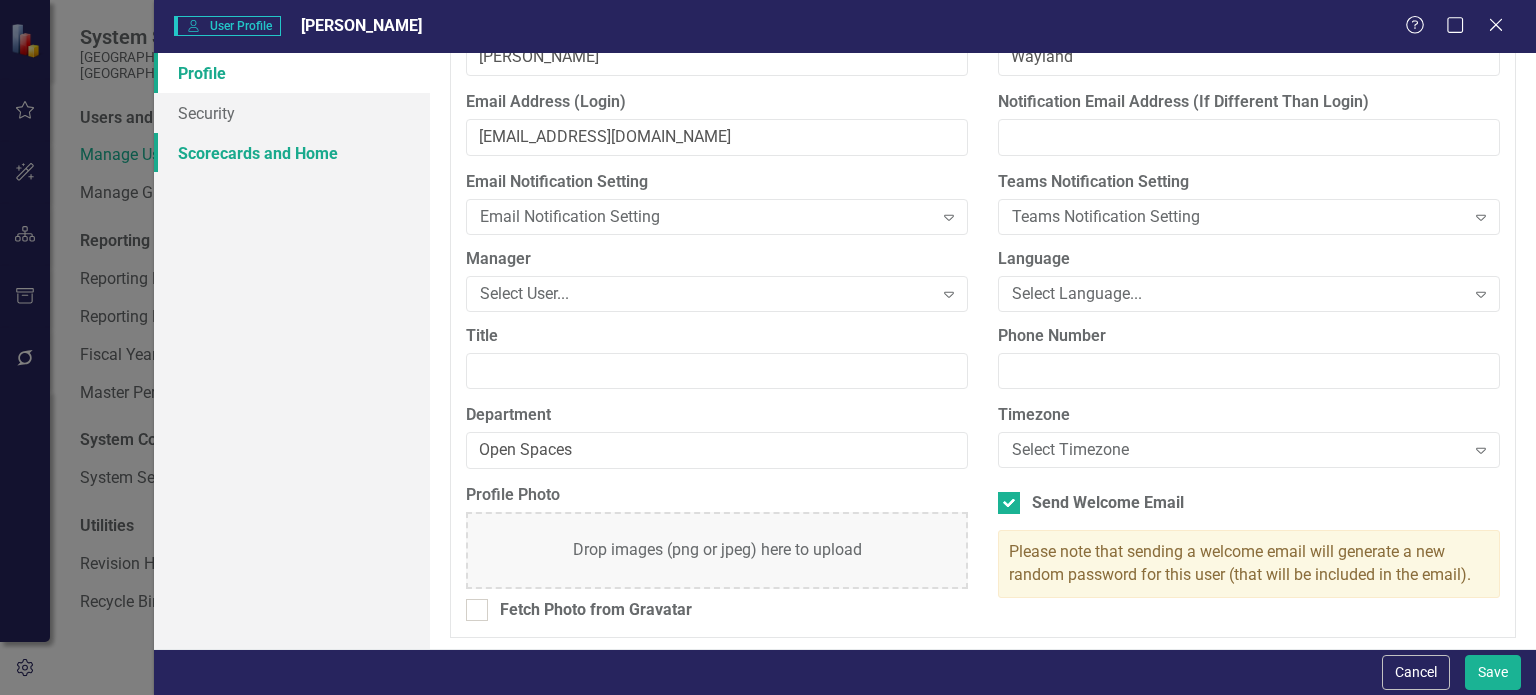 click on "Scorecards and Home" at bounding box center (292, 153) 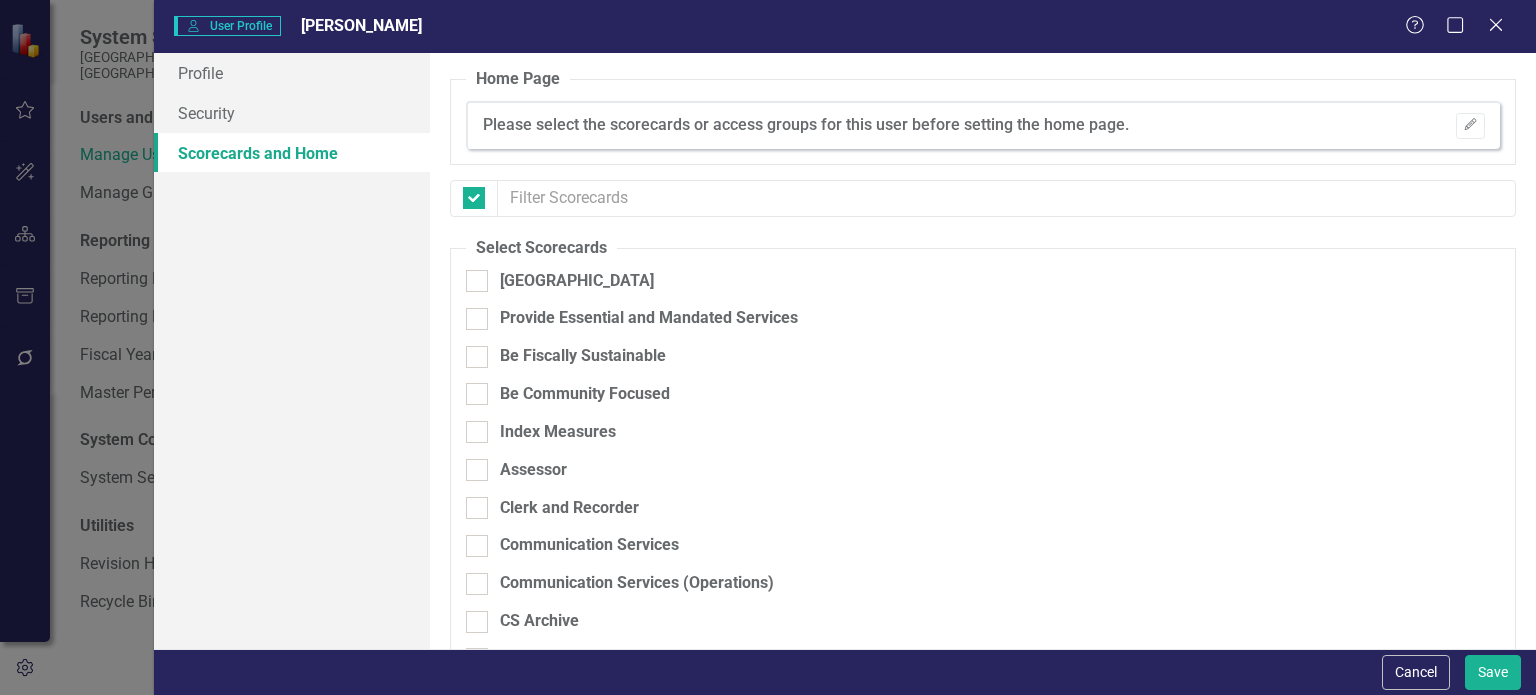 checkbox on "false" 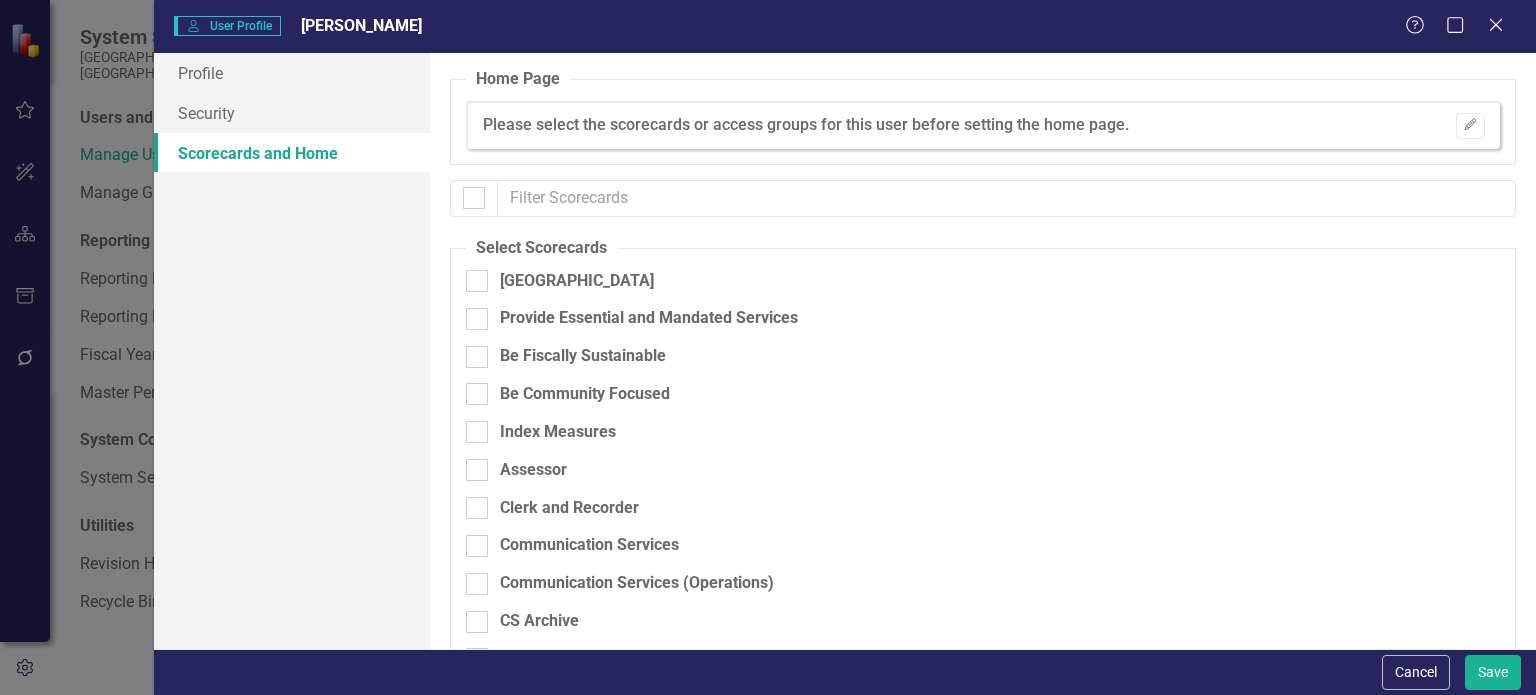 drag, startPoint x: 473, startPoint y: 292, endPoint x: 477, endPoint y: 267, distance: 25.317978 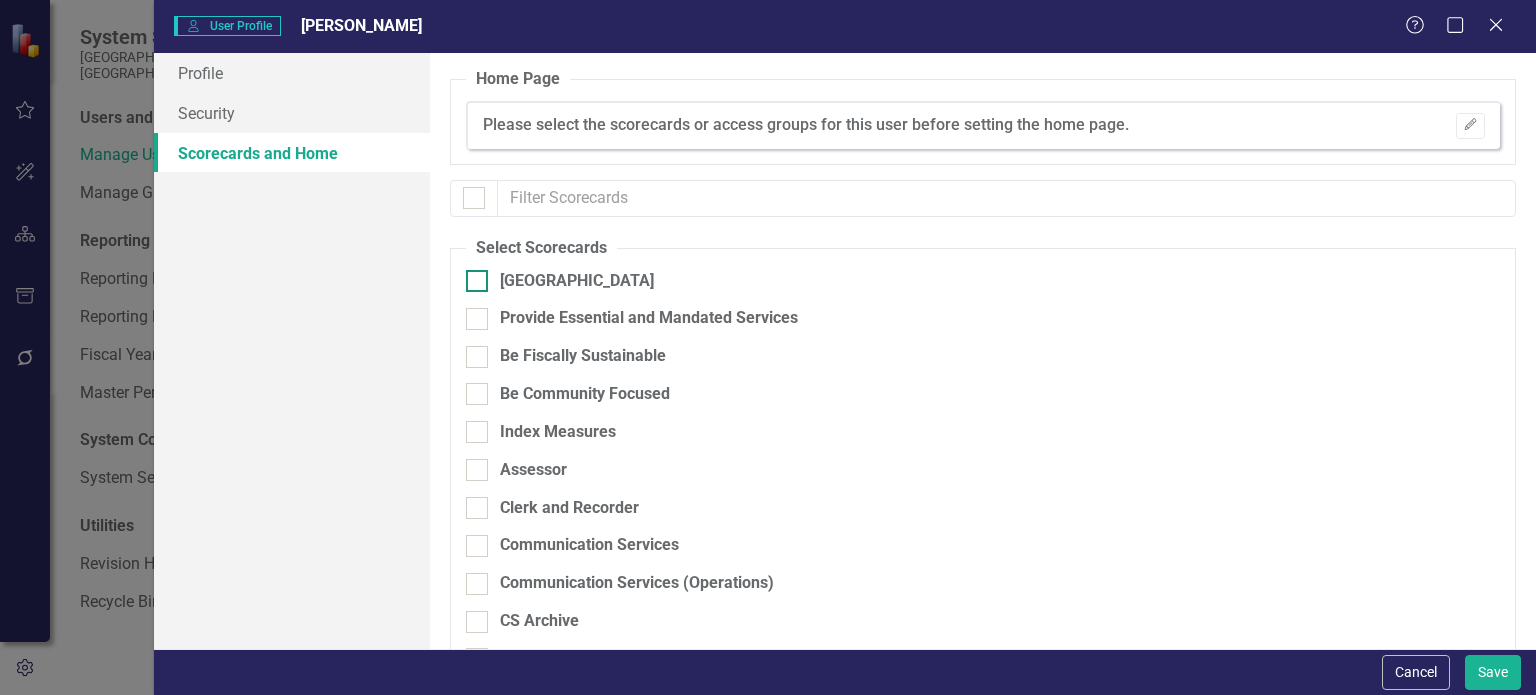 drag, startPoint x: 468, startPoint y: 301, endPoint x: 471, endPoint y: 291, distance: 10.440307 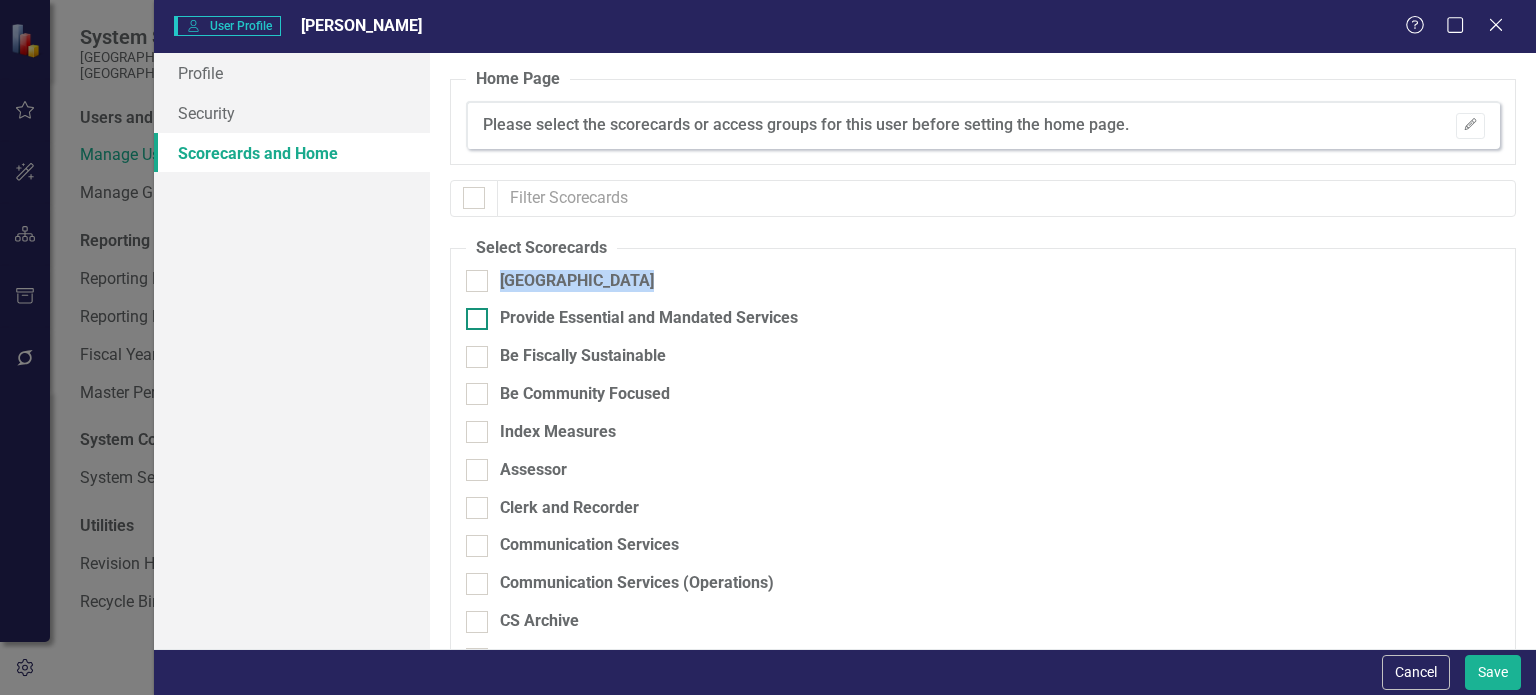 drag, startPoint x: 471, startPoint y: 291, endPoint x: 474, endPoint y: 327, distance: 36.124783 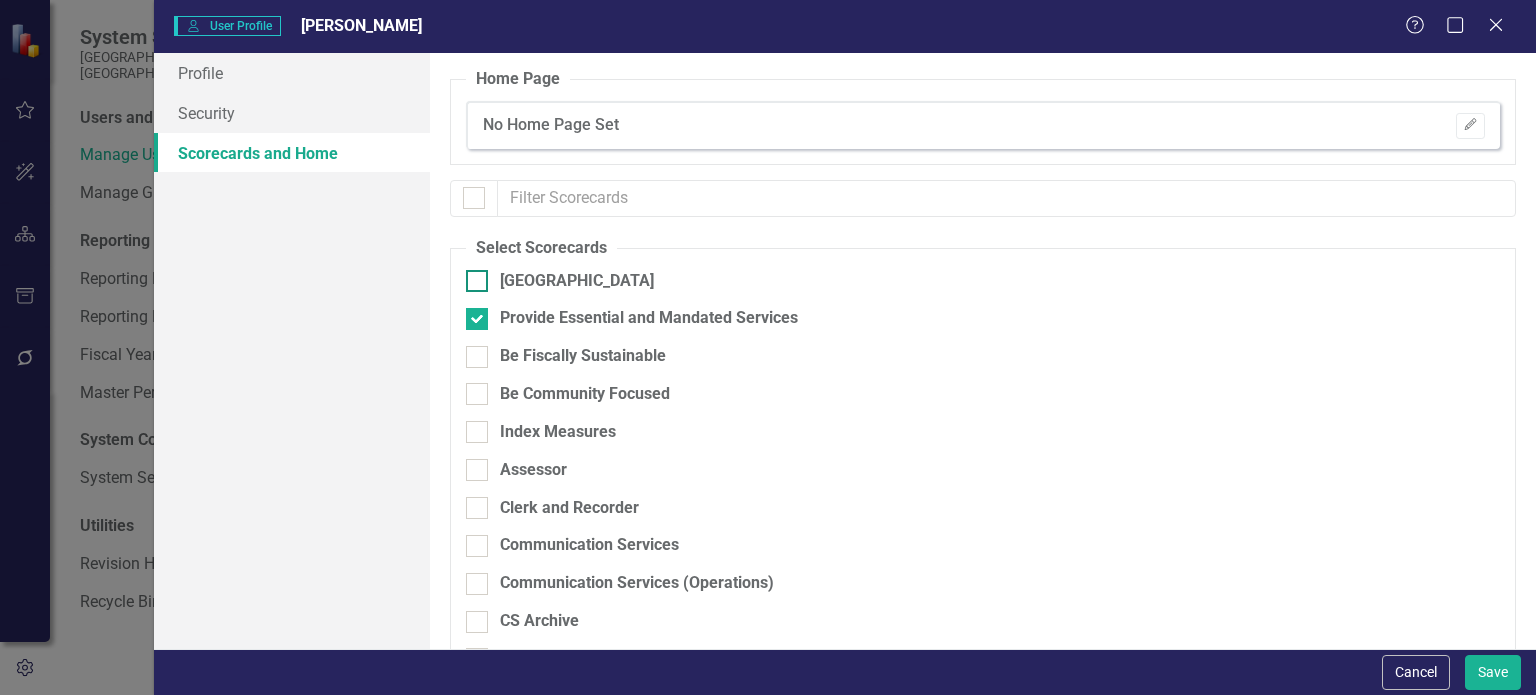 click at bounding box center [477, 281] 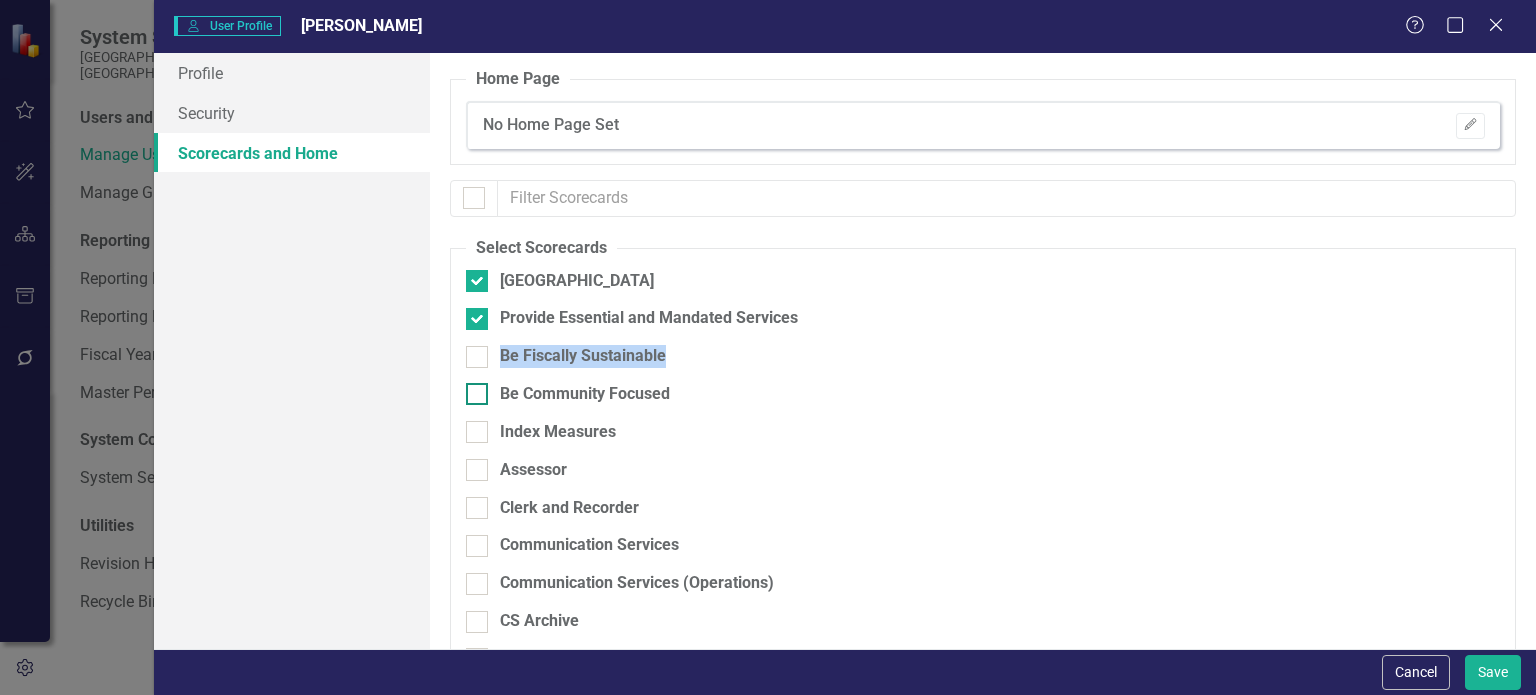 drag, startPoint x: 474, startPoint y: 362, endPoint x: 474, endPoint y: 403, distance: 41 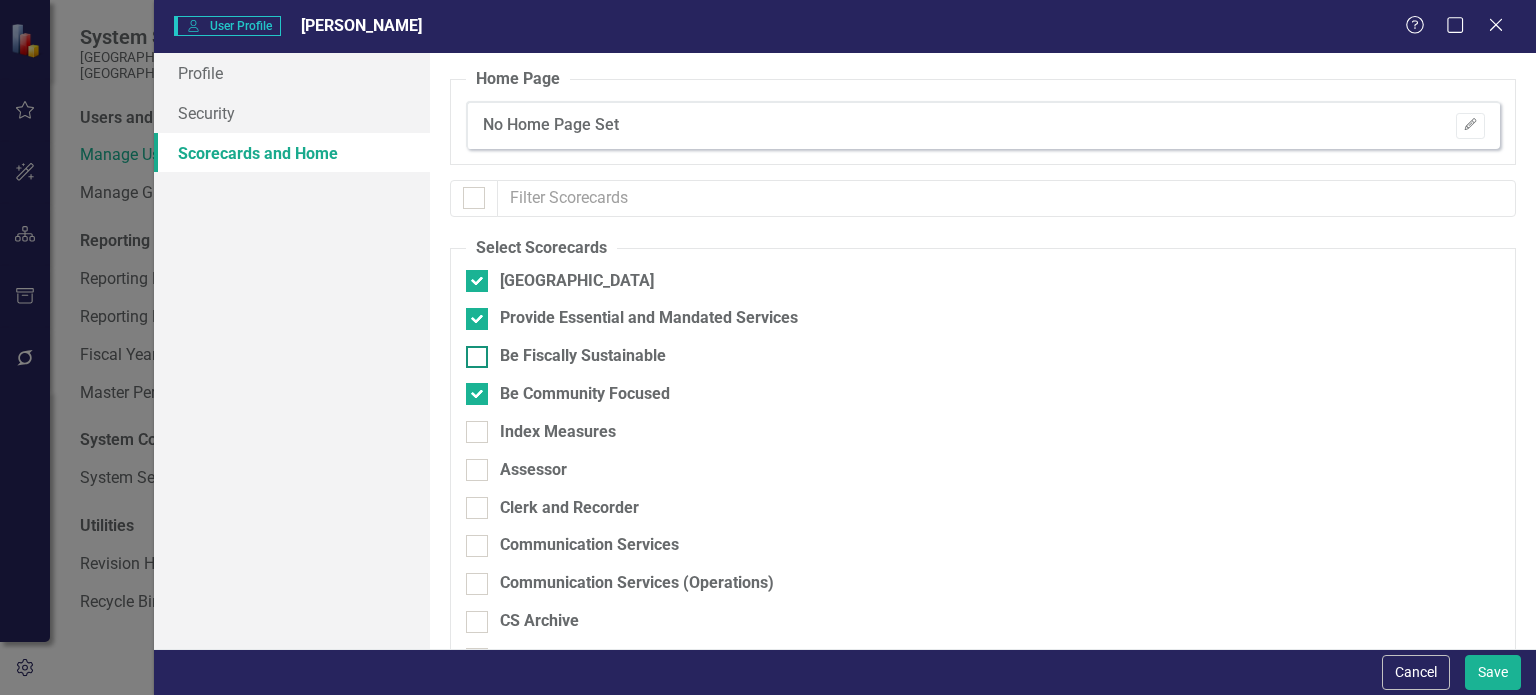 click on "Be Fiscally Sustainable" at bounding box center (472, 352) 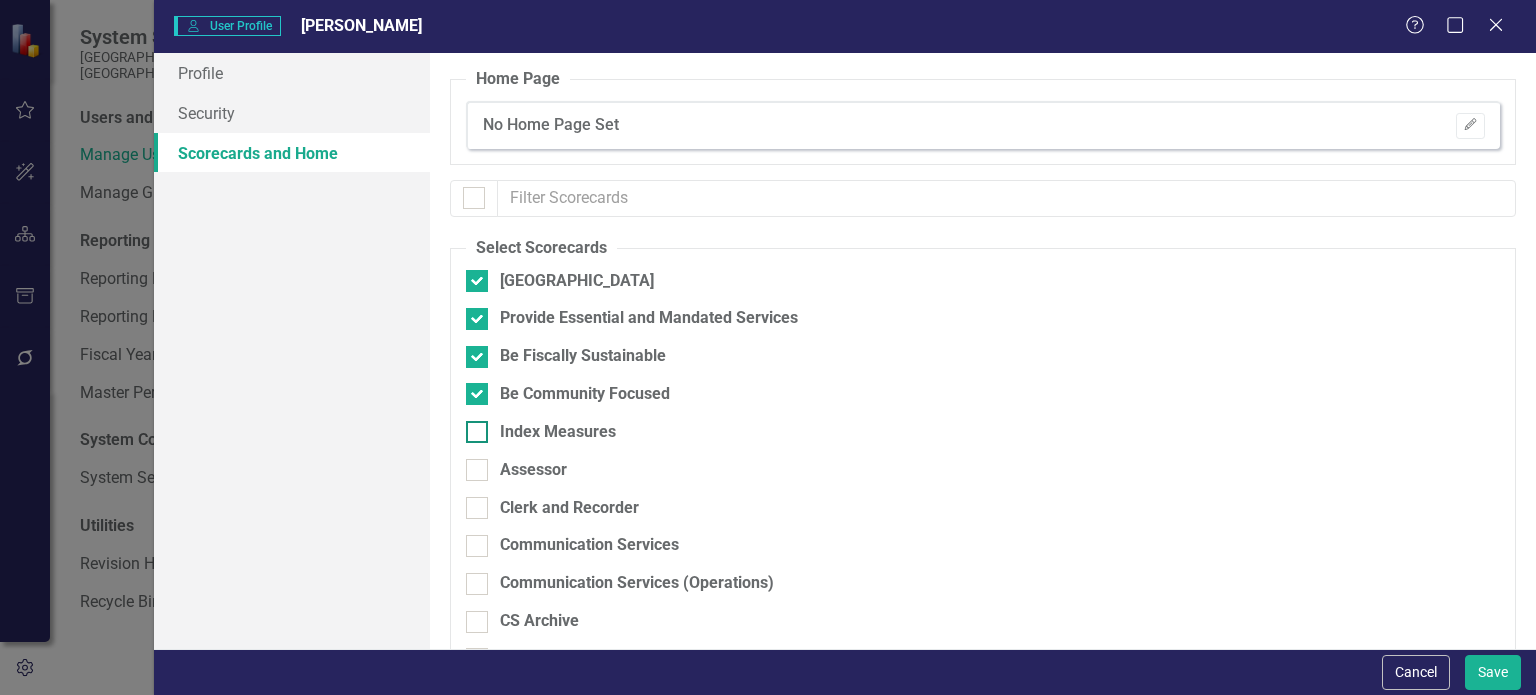 click at bounding box center (477, 432) 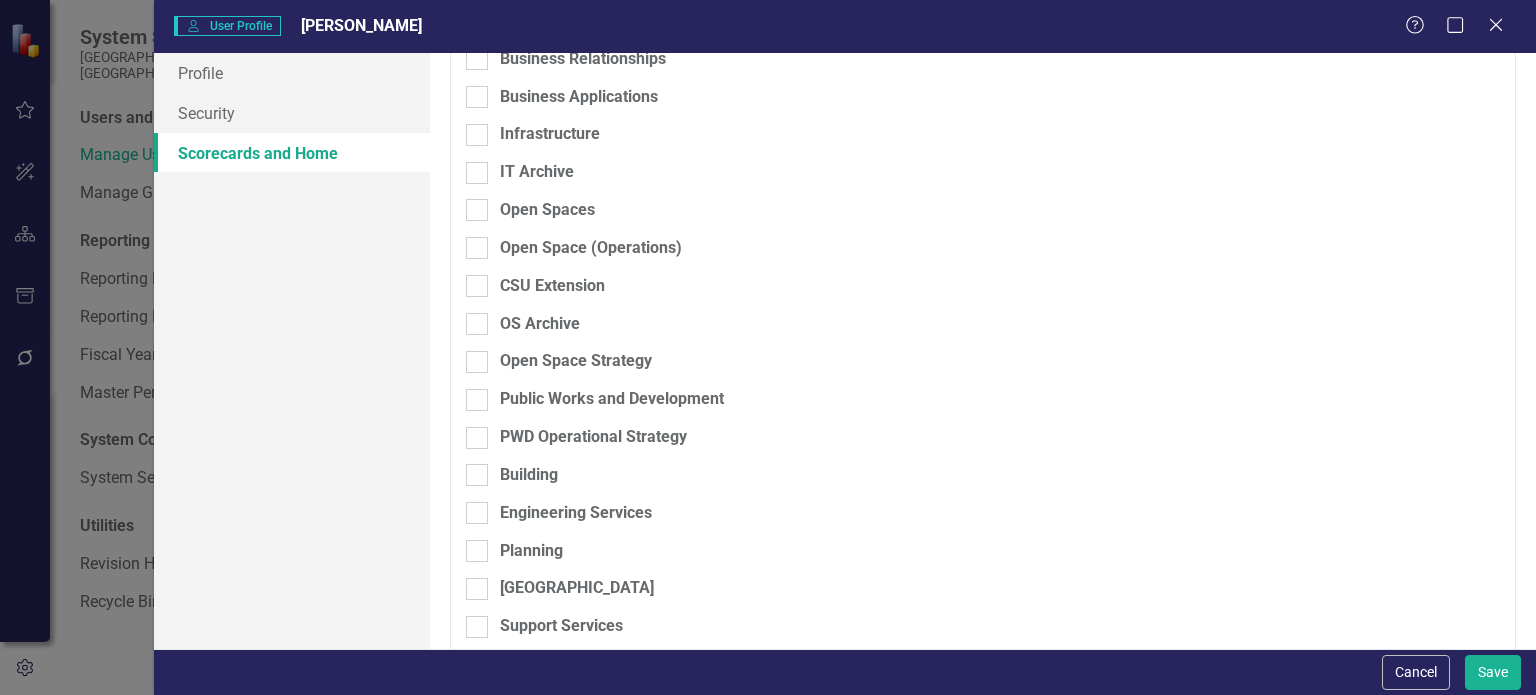 scroll, scrollTop: 1891, scrollLeft: 0, axis: vertical 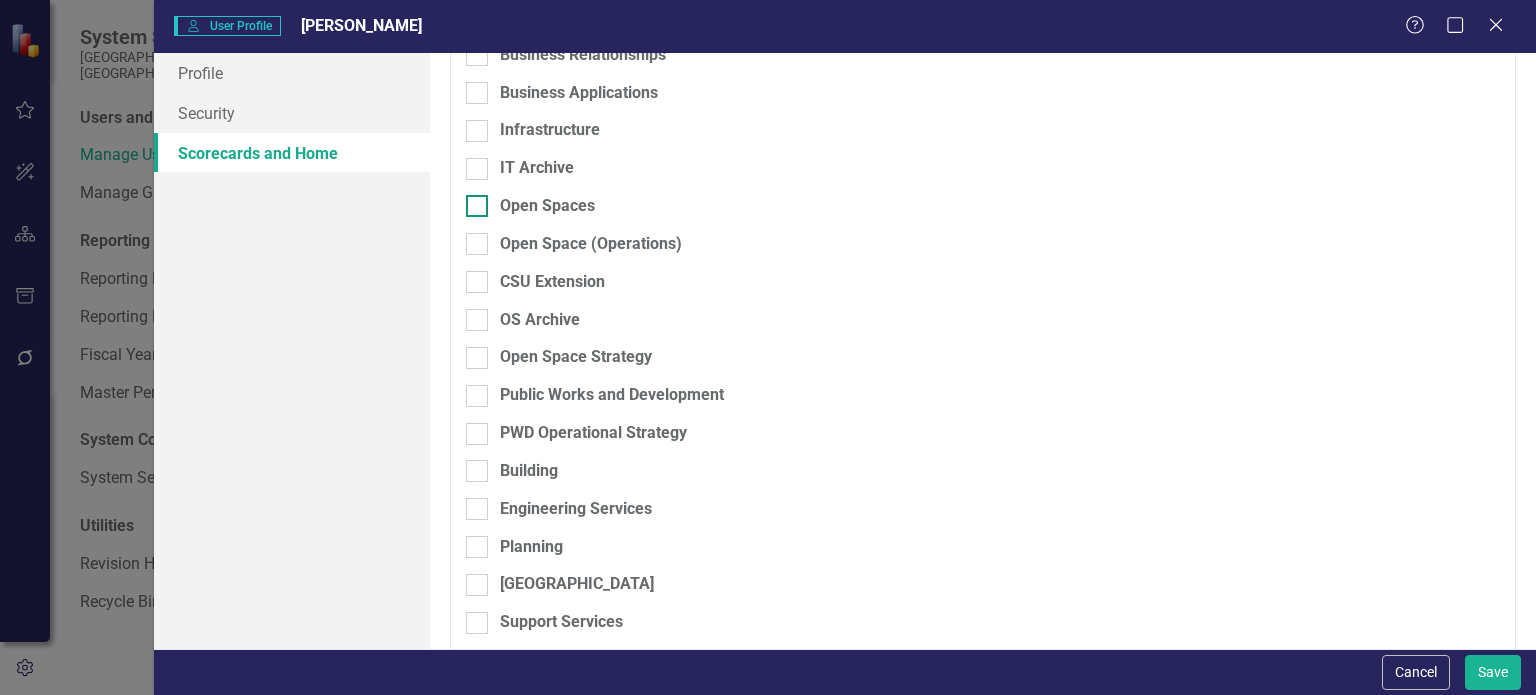 click at bounding box center [477, 206] 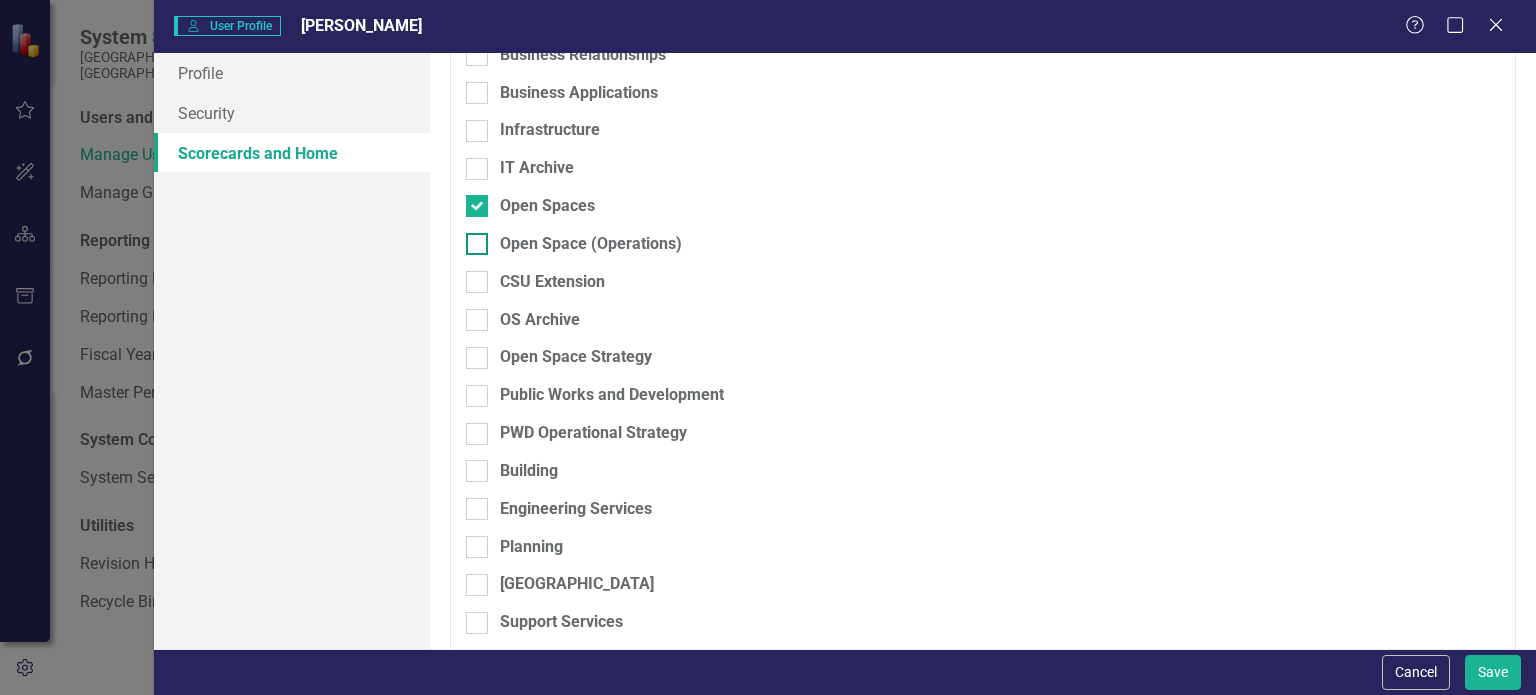 click at bounding box center (477, 244) 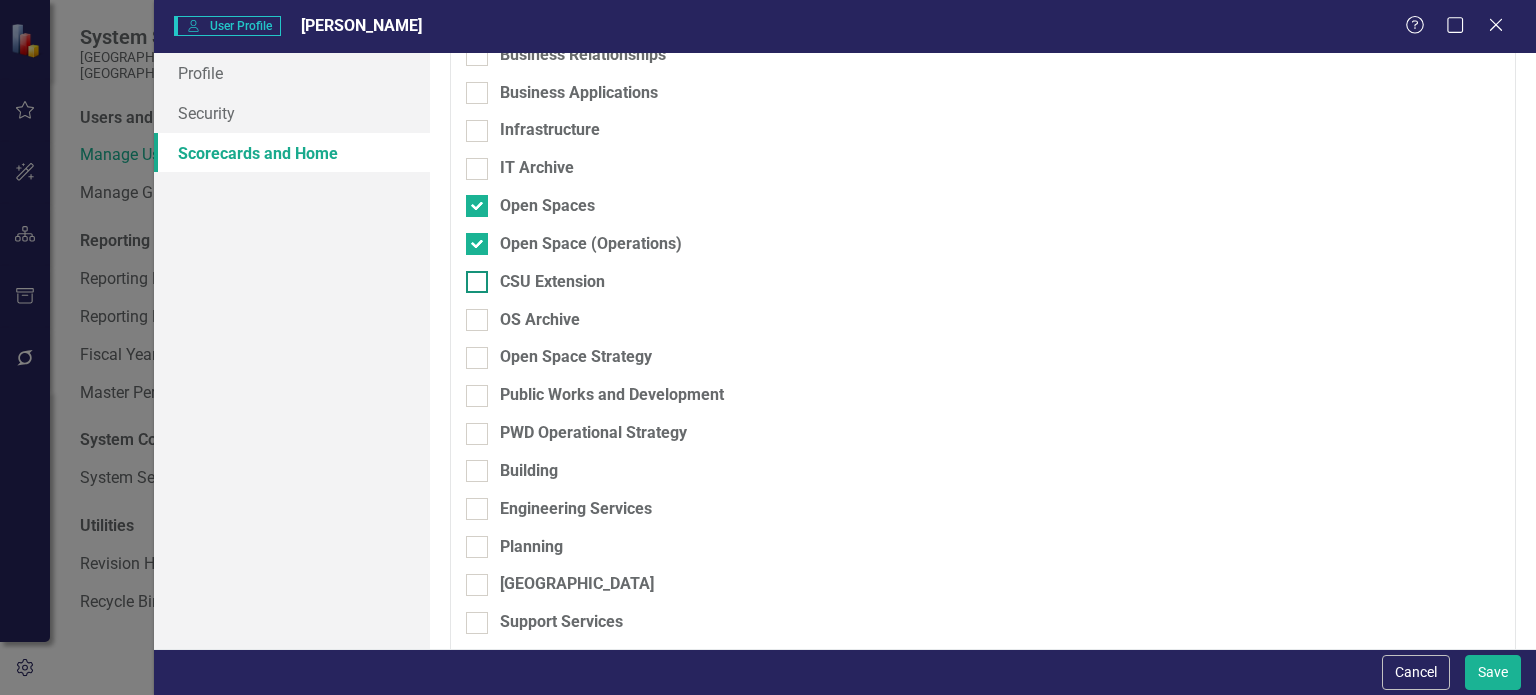 click at bounding box center [477, 282] 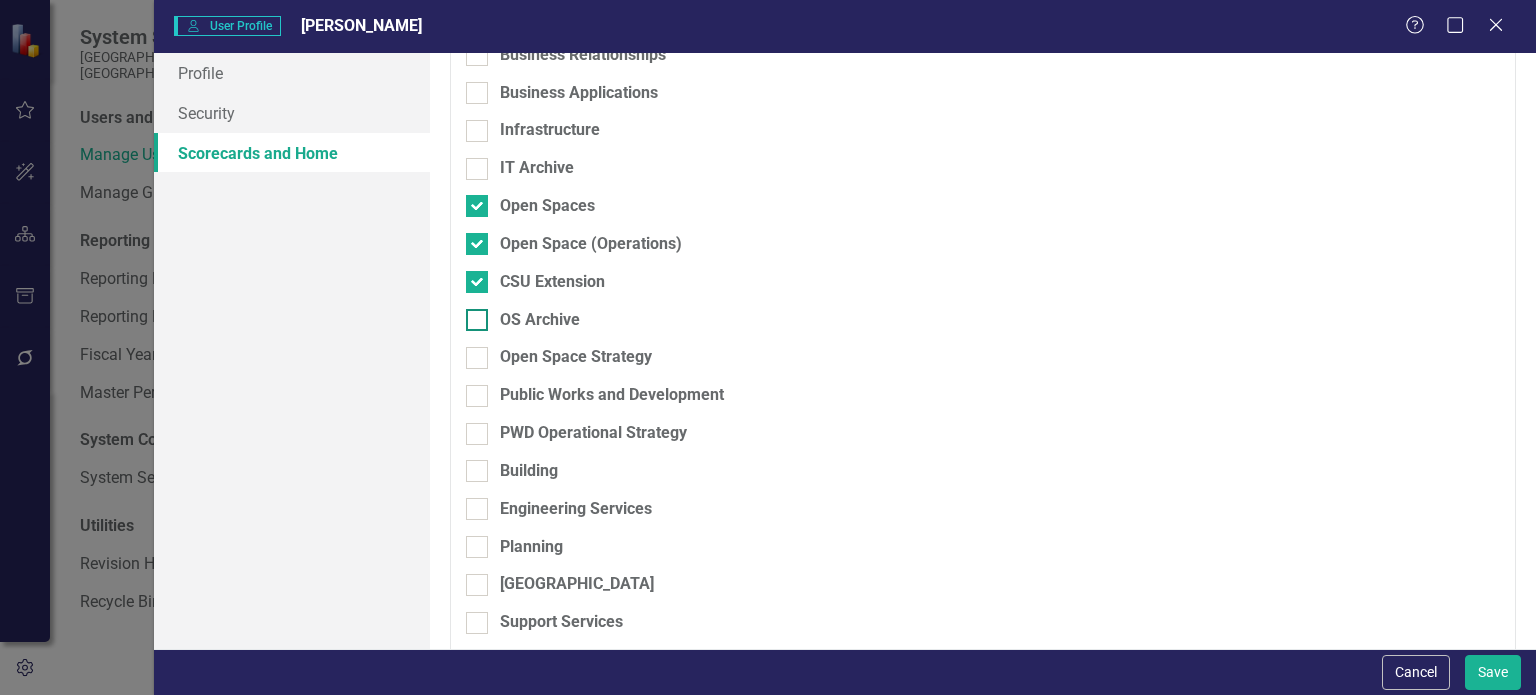 click at bounding box center (477, 320) 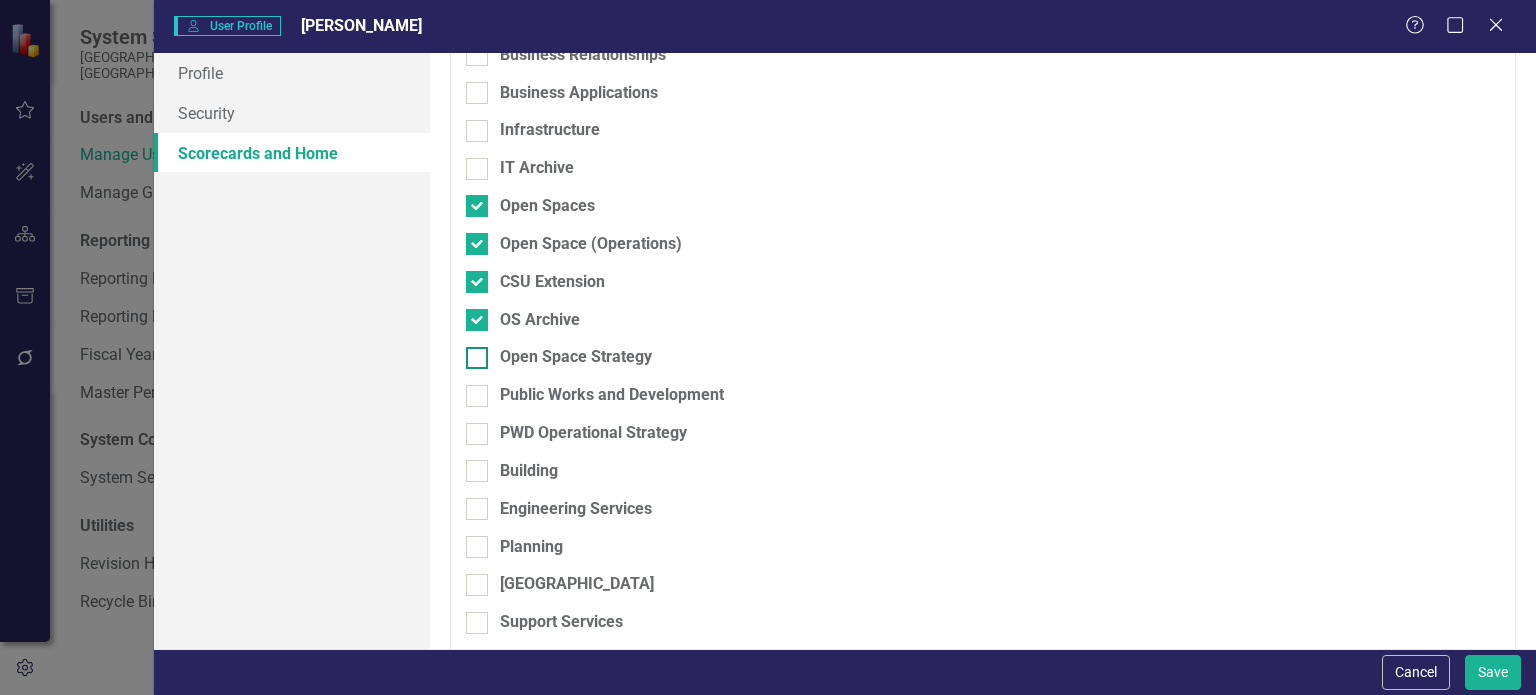 click at bounding box center (477, 358) 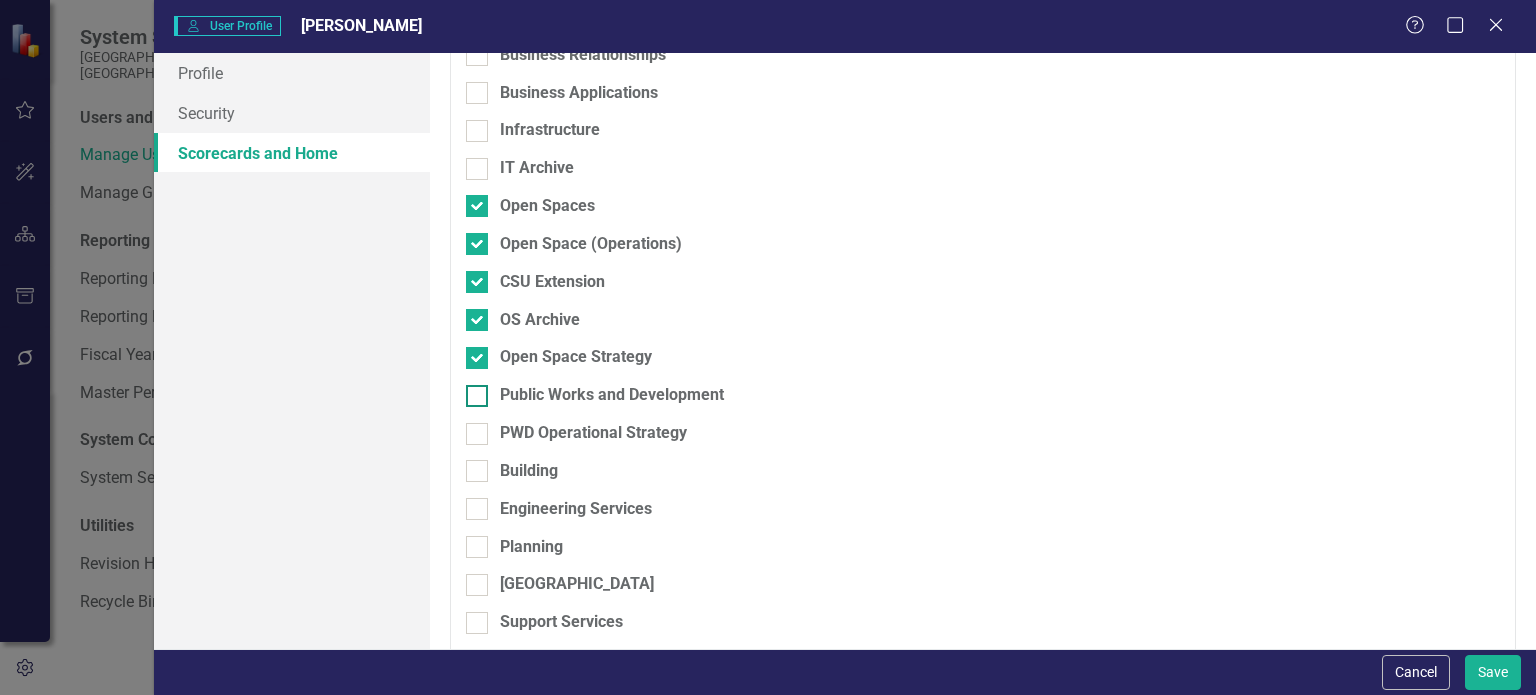 click at bounding box center (477, 396) 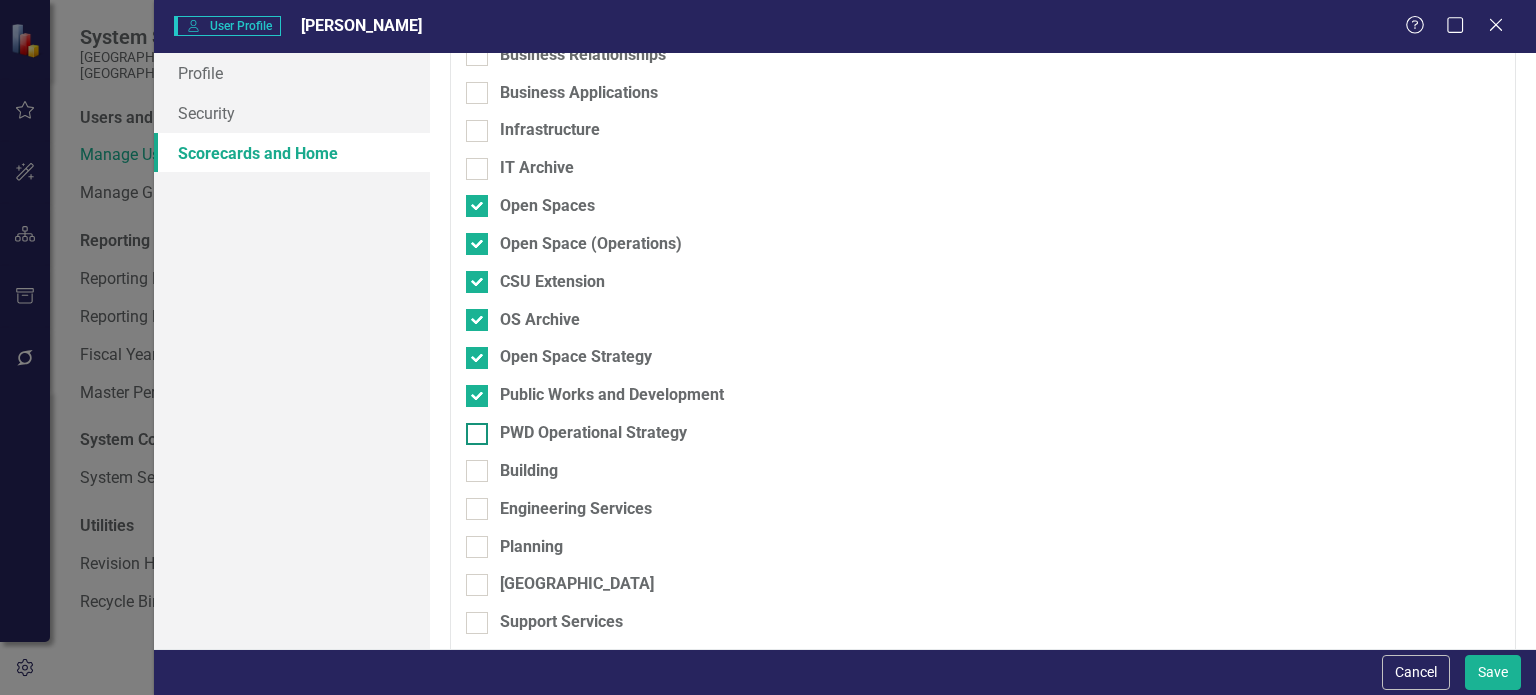 click at bounding box center [477, 434] 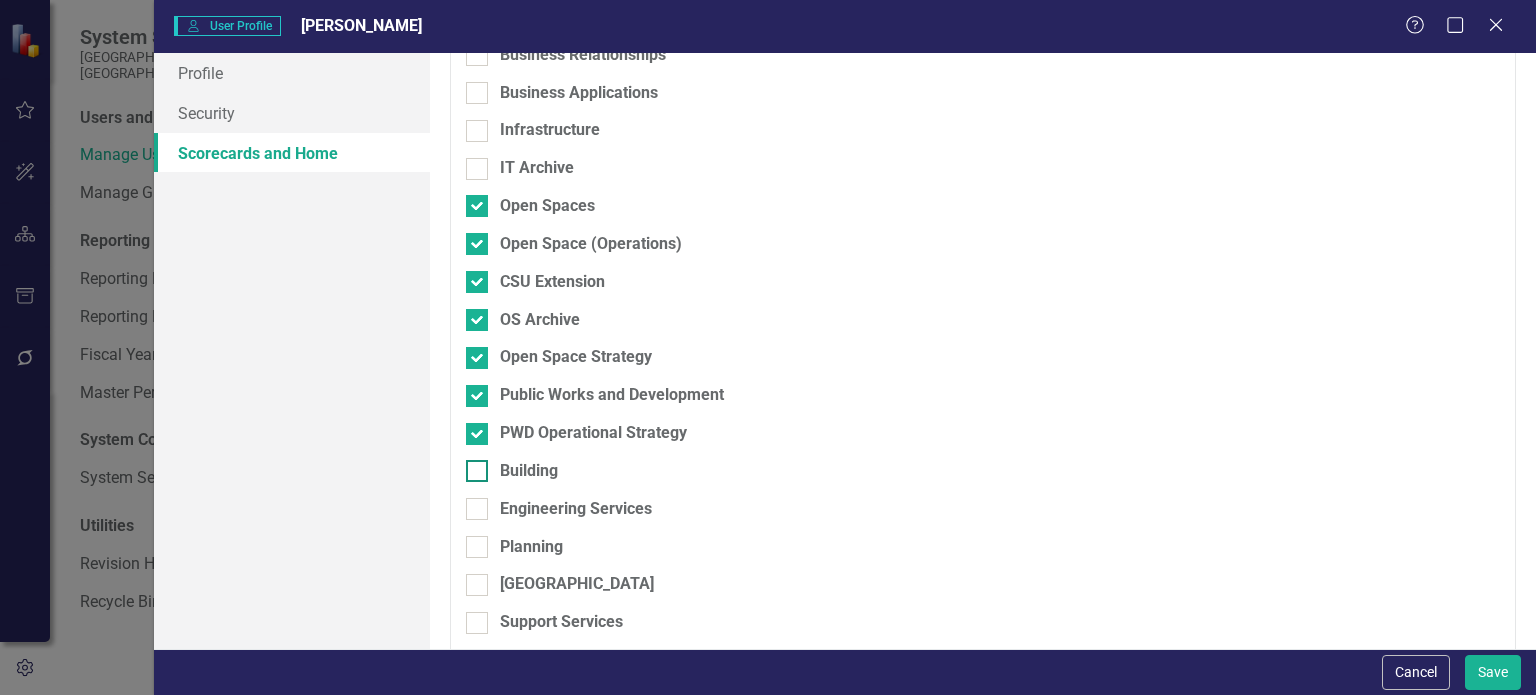 click at bounding box center (477, 471) 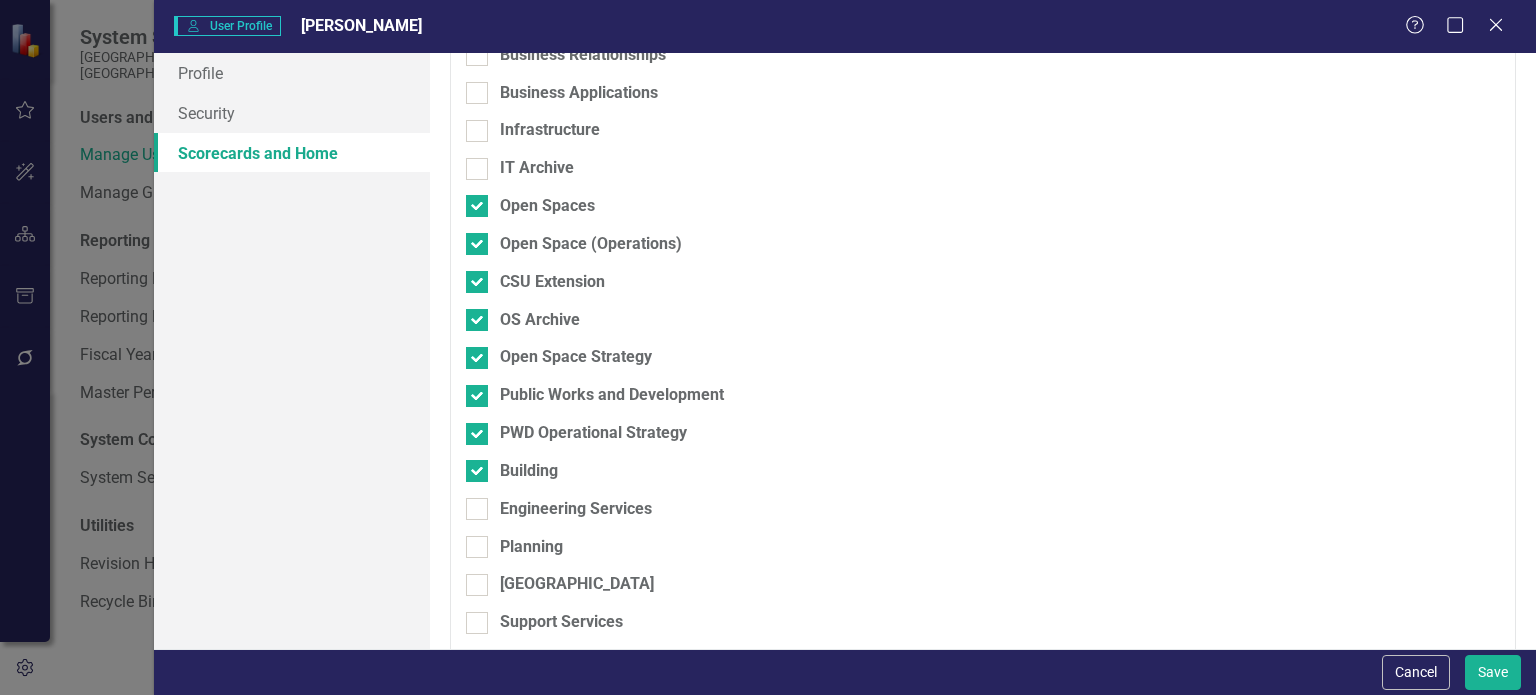 click on "Engineering Services" at bounding box center [878, 517] 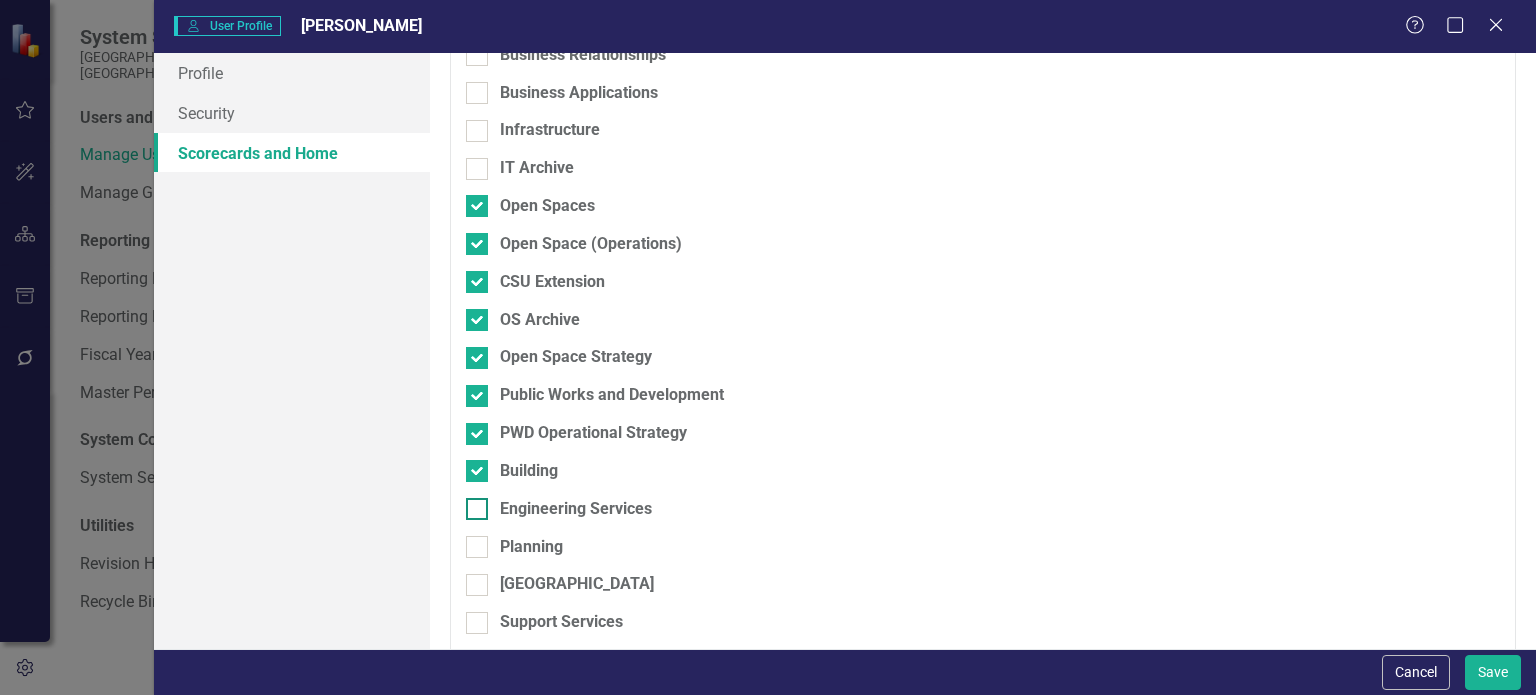 click on "Engineering Services" at bounding box center (472, 504) 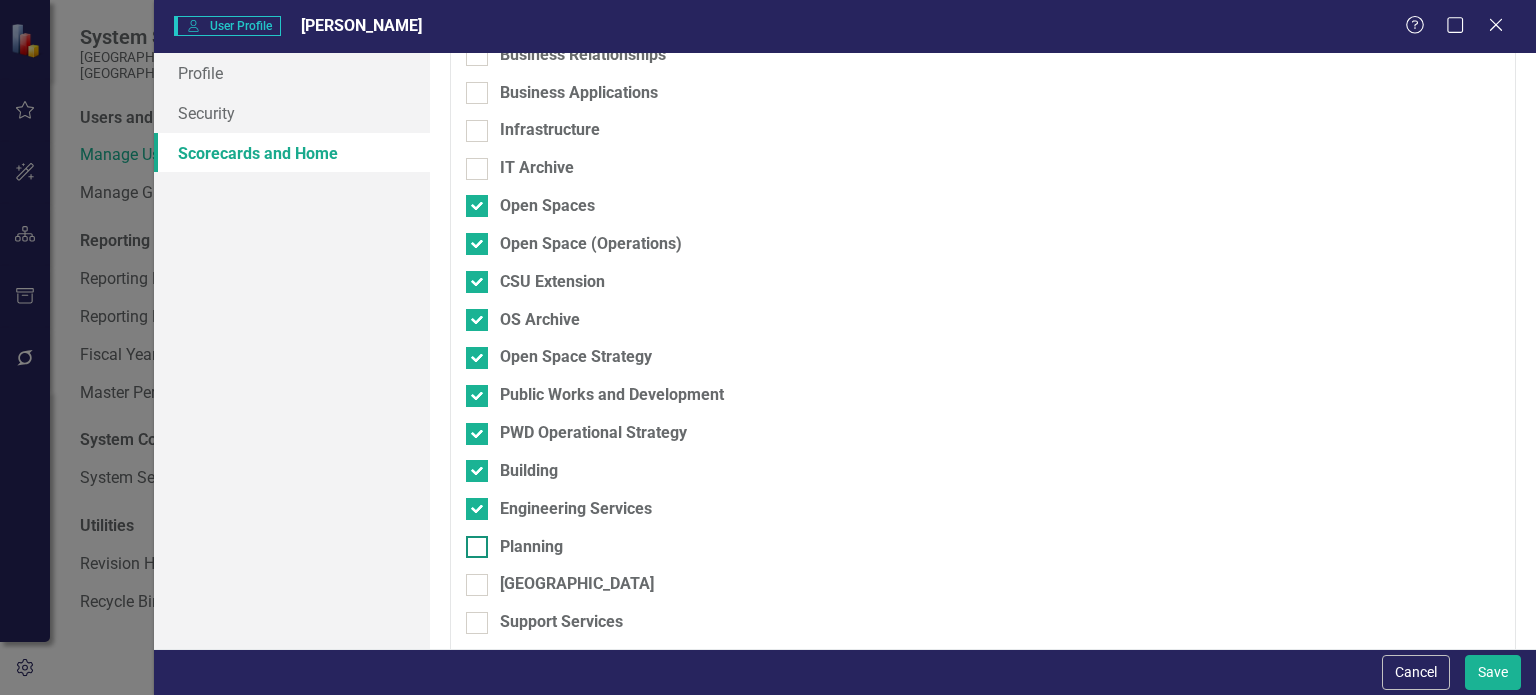click at bounding box center [477, 547] 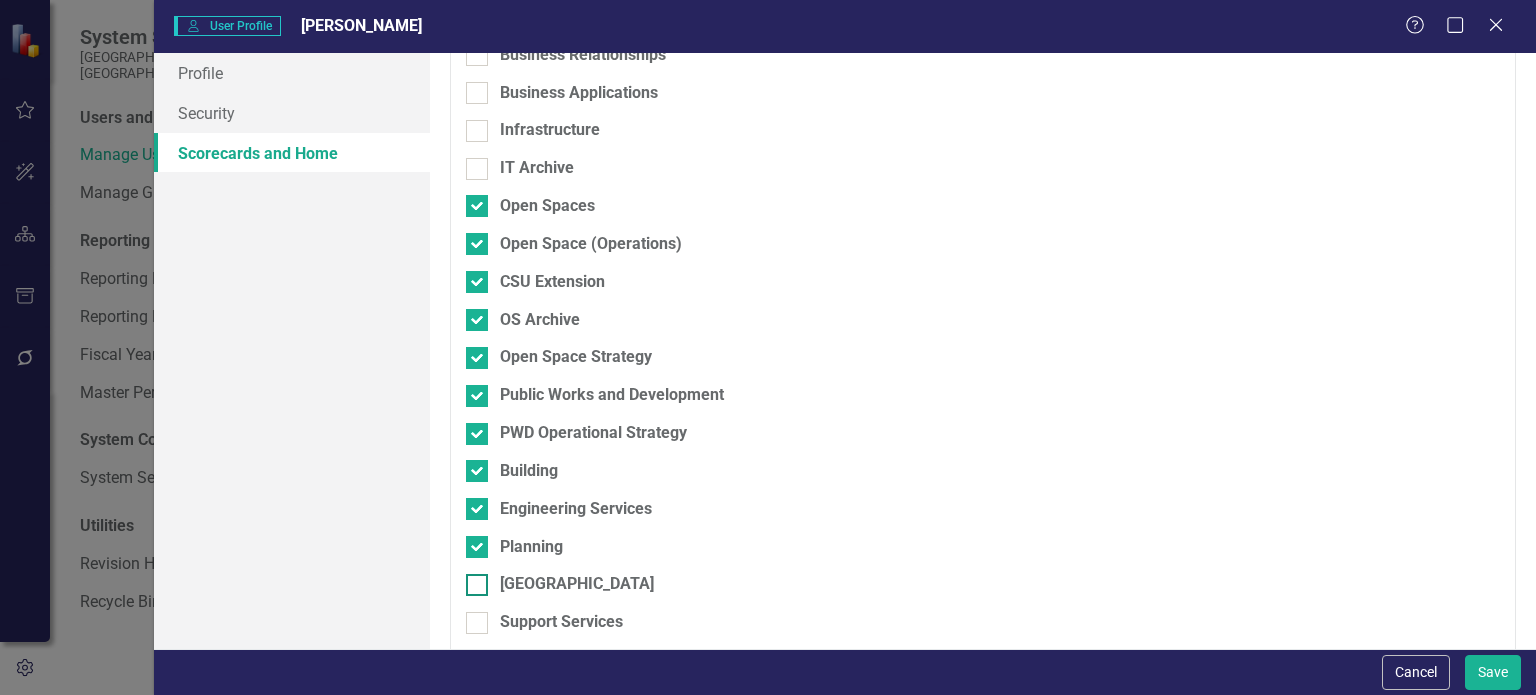 click at bounding box center (477, 585) 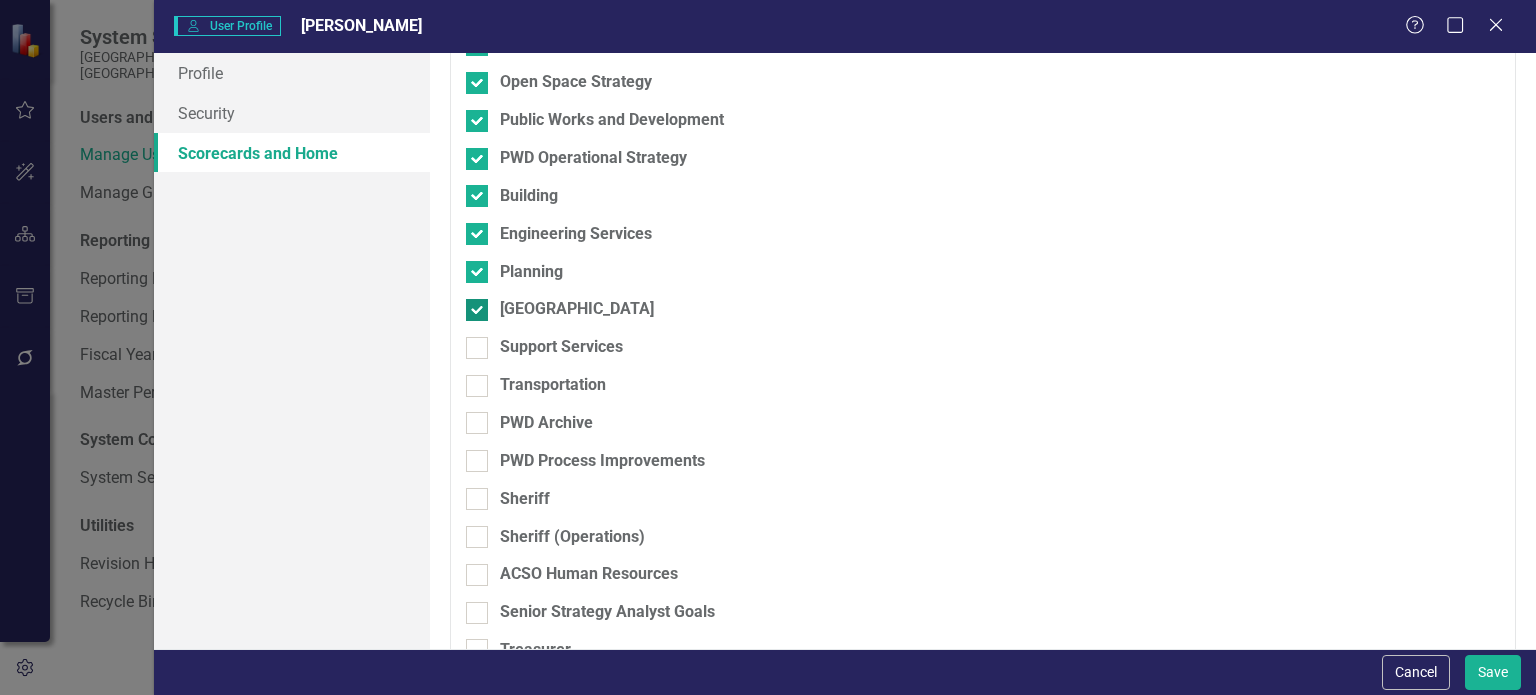 scroll, scrollTop: 2184, scrollLeft: 0, axis: vertical 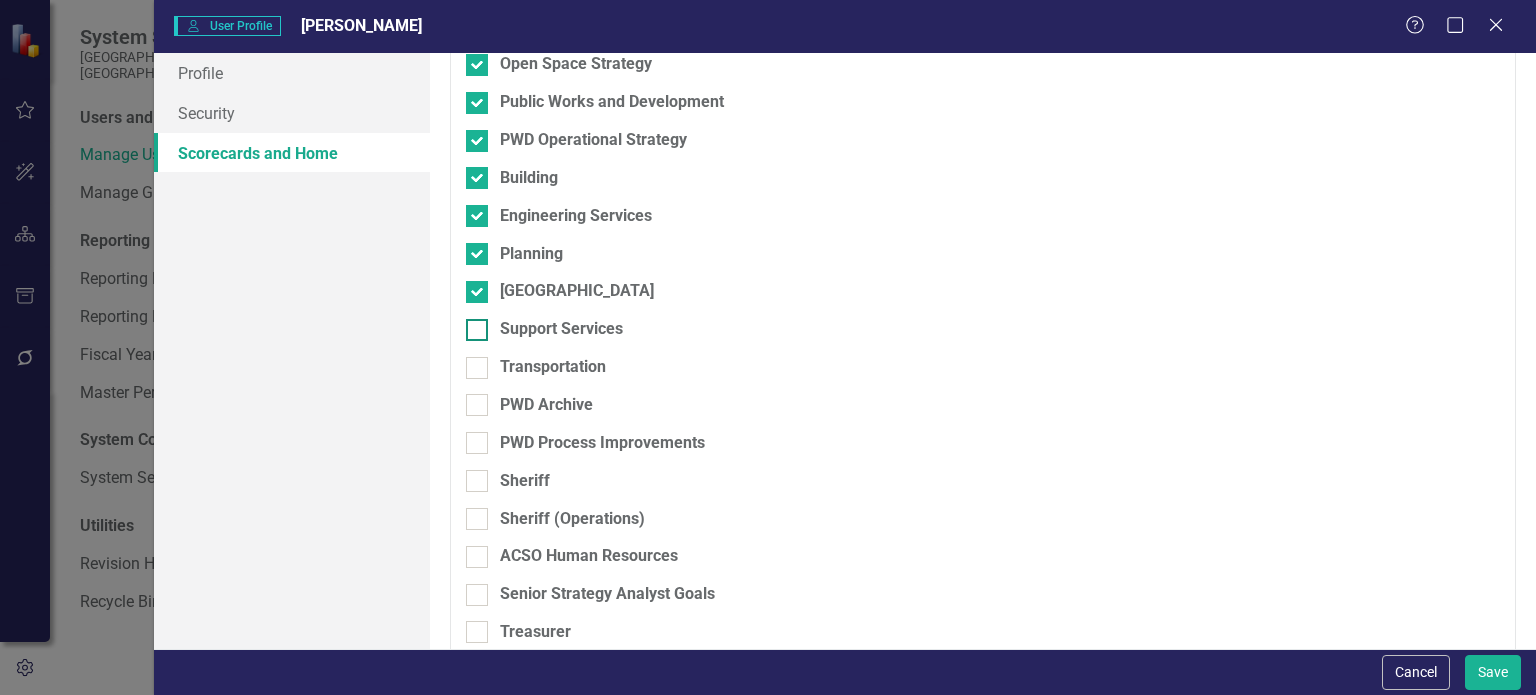 click on "Support Services" at bounding box center (472, 325) 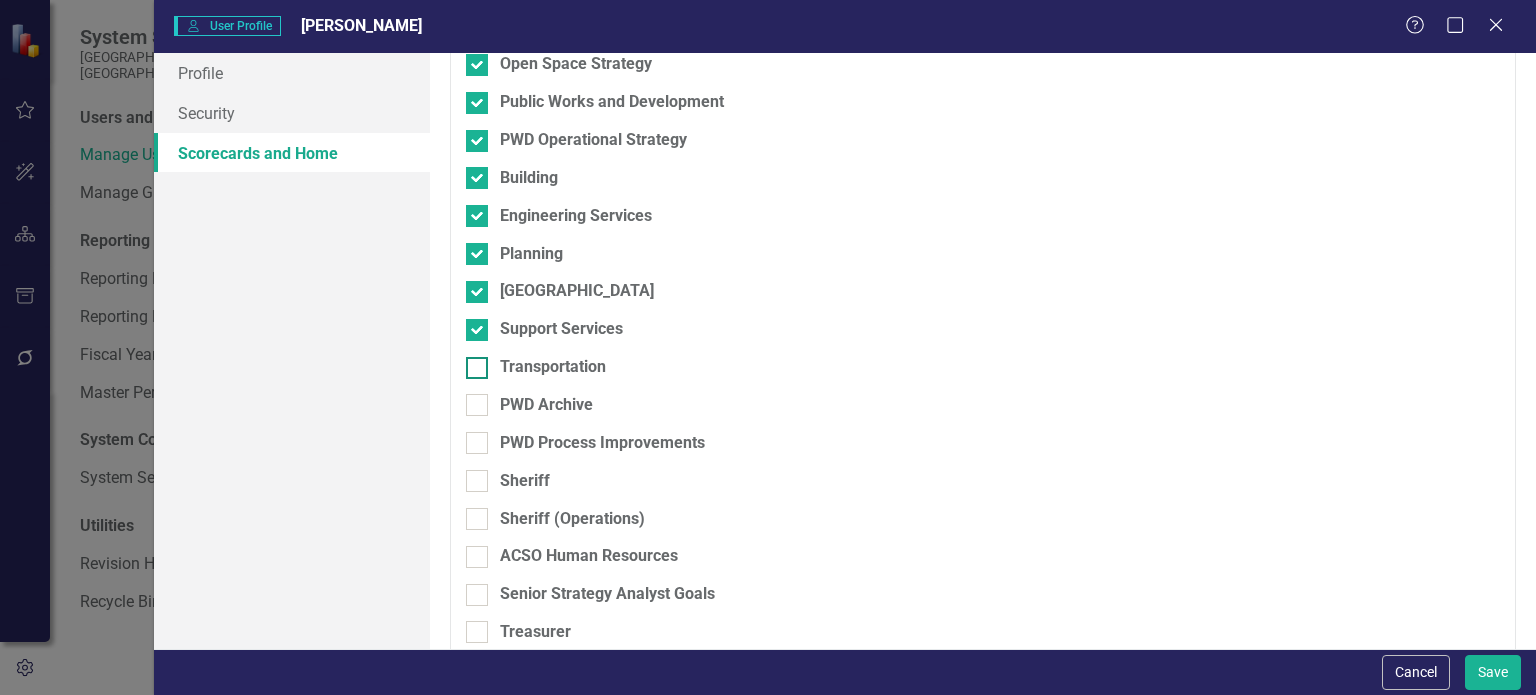 click on "Transportation" at bounding box center (472, 363) 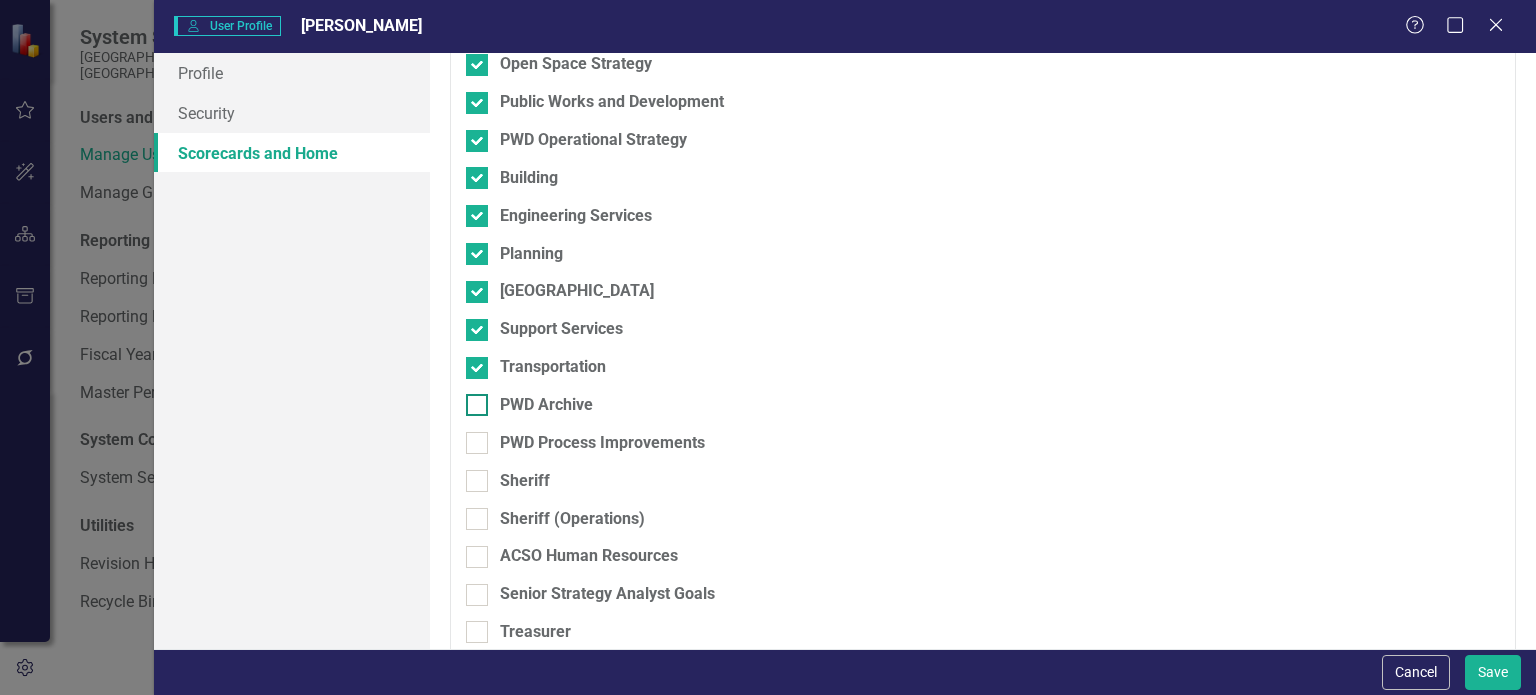 click at bounding box center [477, 405] 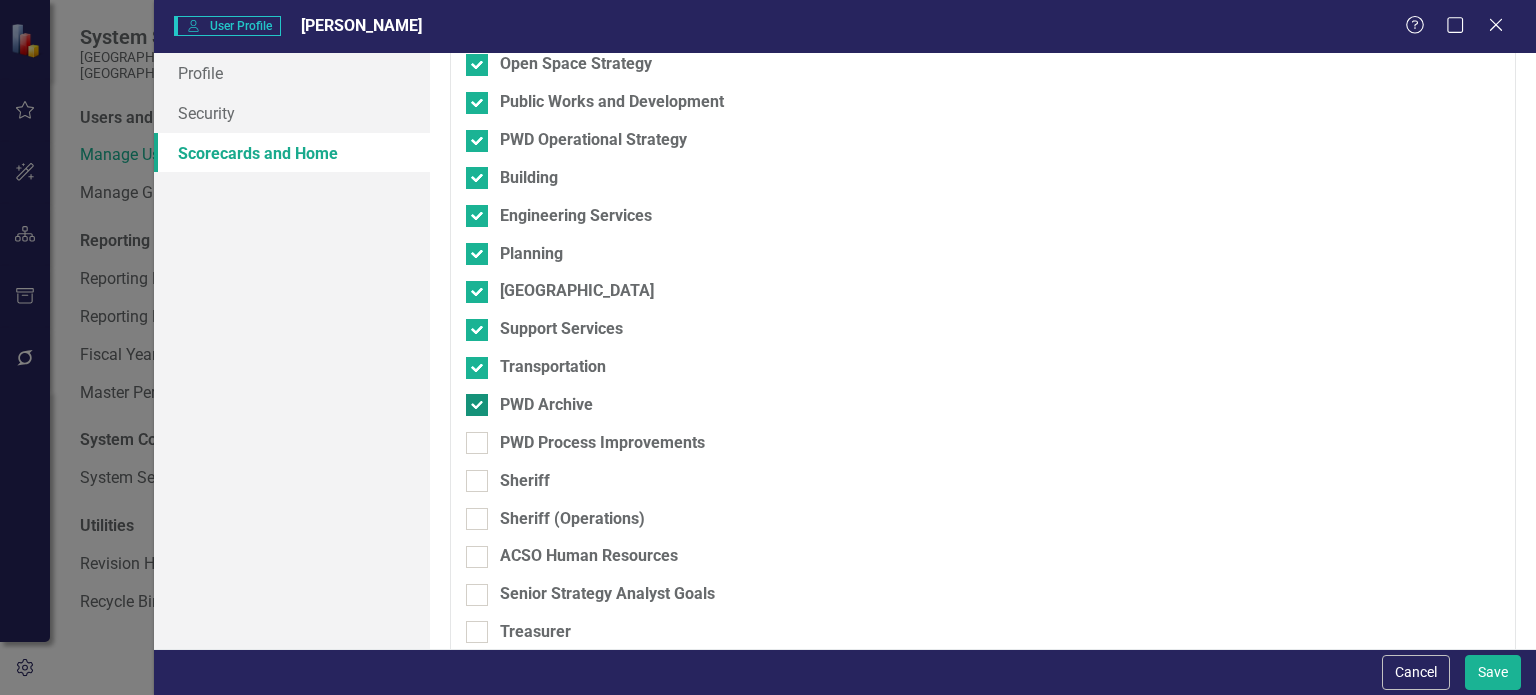 click at bounding box center [477, 405] 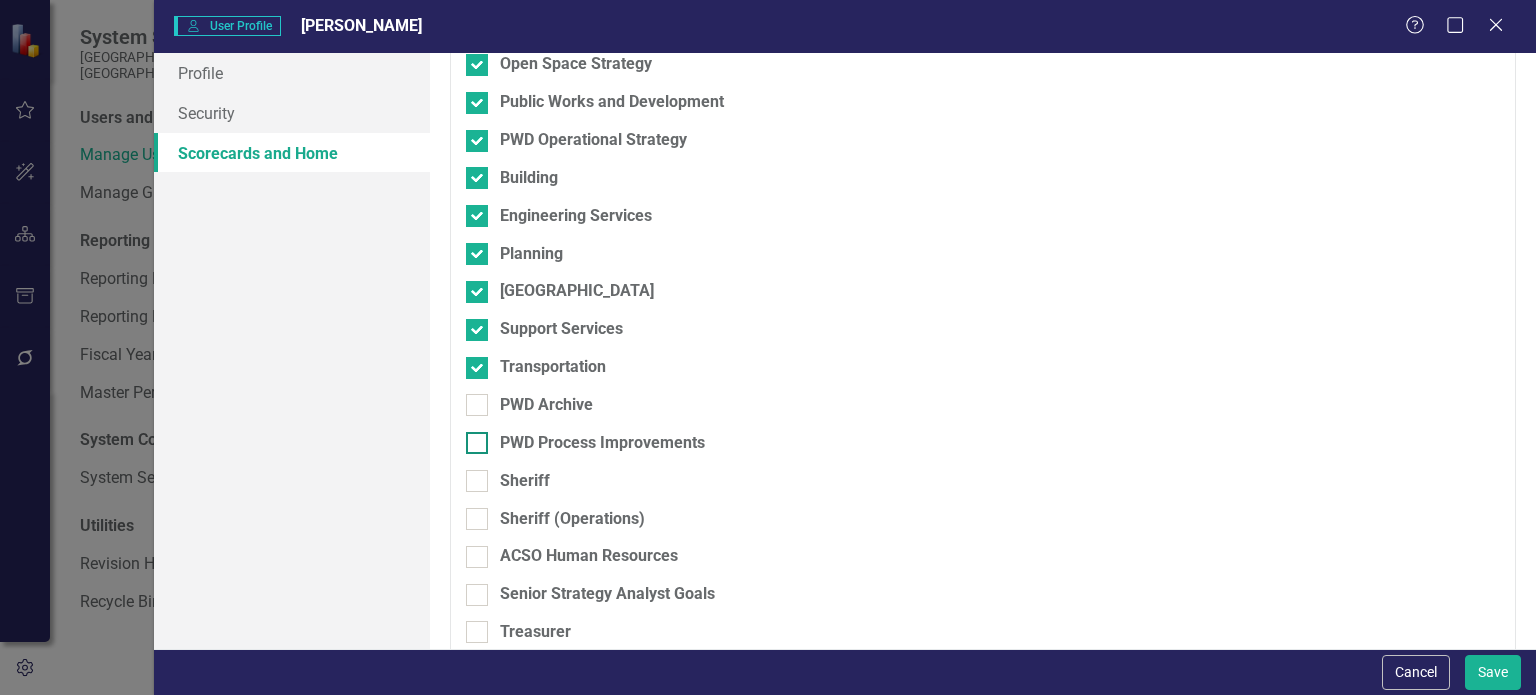 click on "PWD Process Improvements" at bounding box center [472, 438] 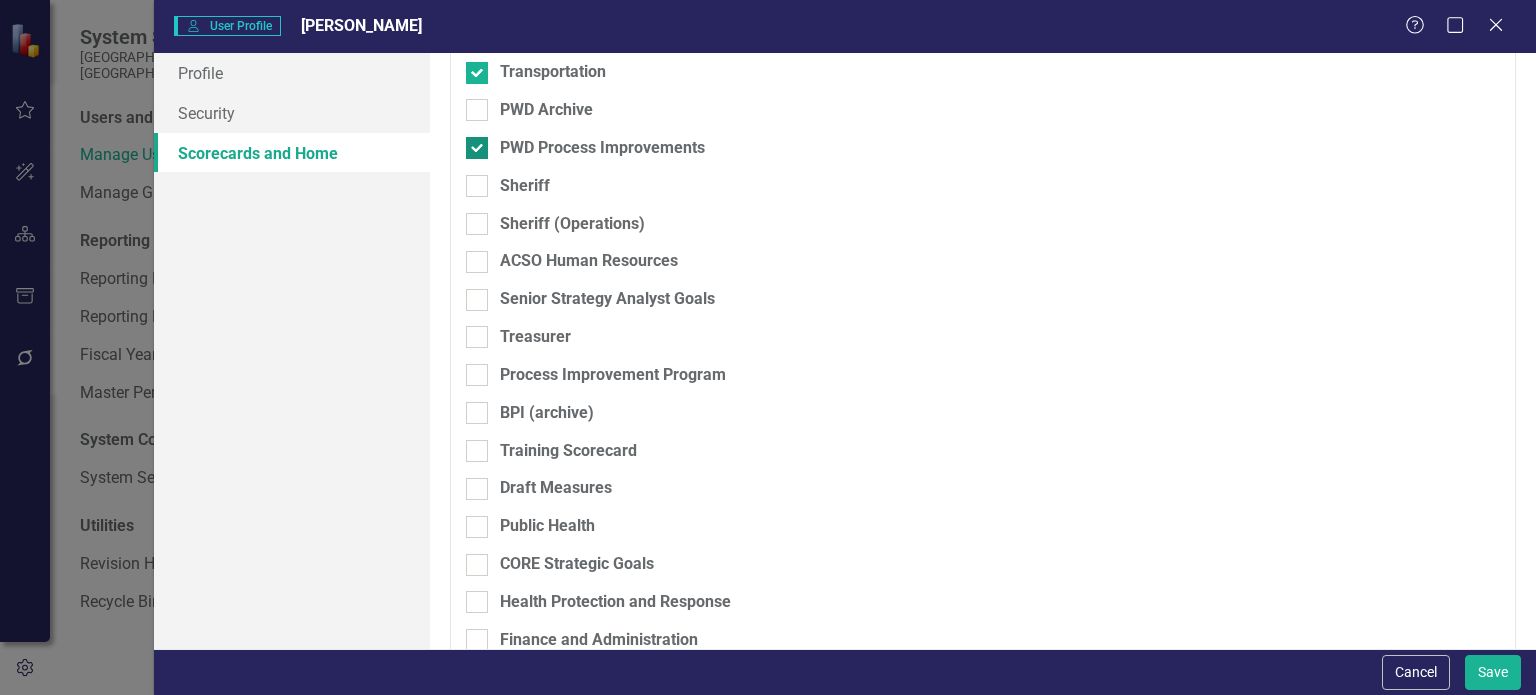 scroll, scrollTop: 2480, scrollLeft: 0, axis: vertical 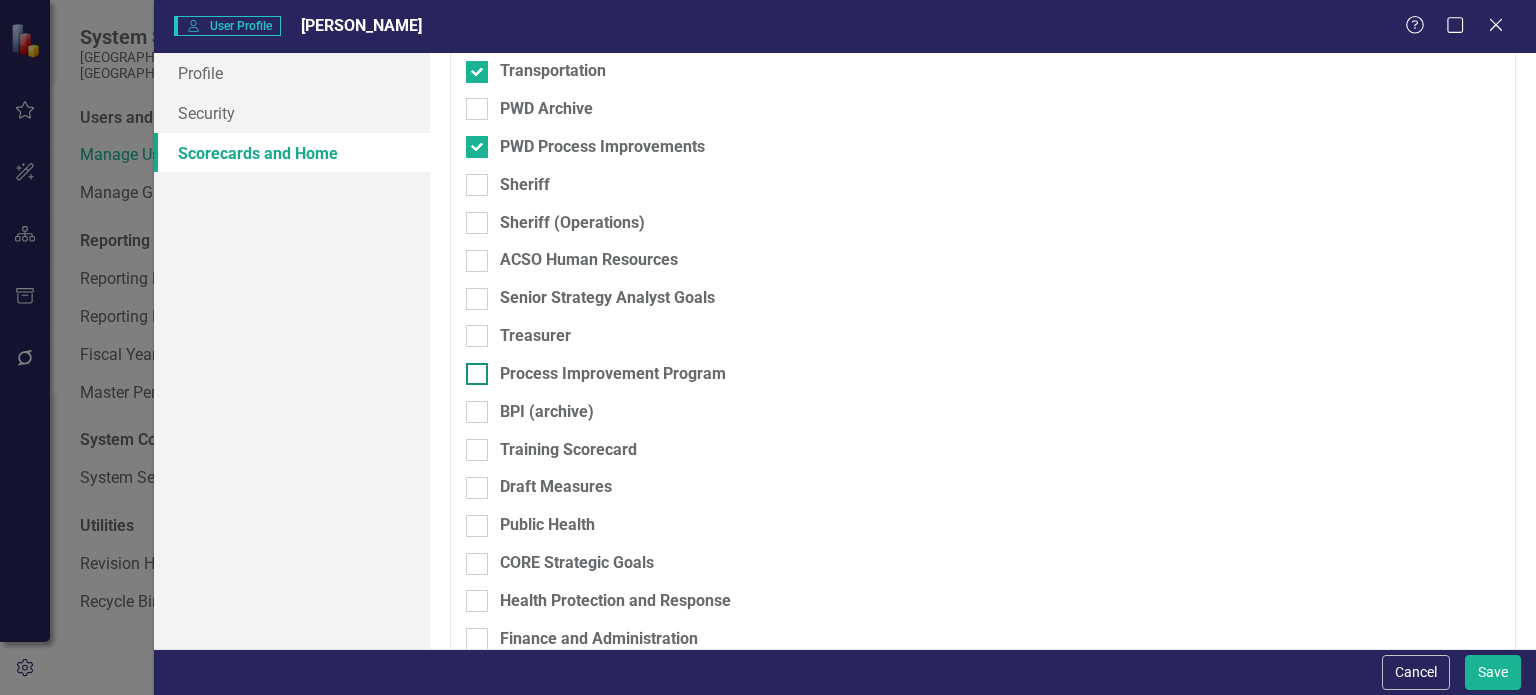click on "Process Improvement Program" at bounding box center (472, 369) 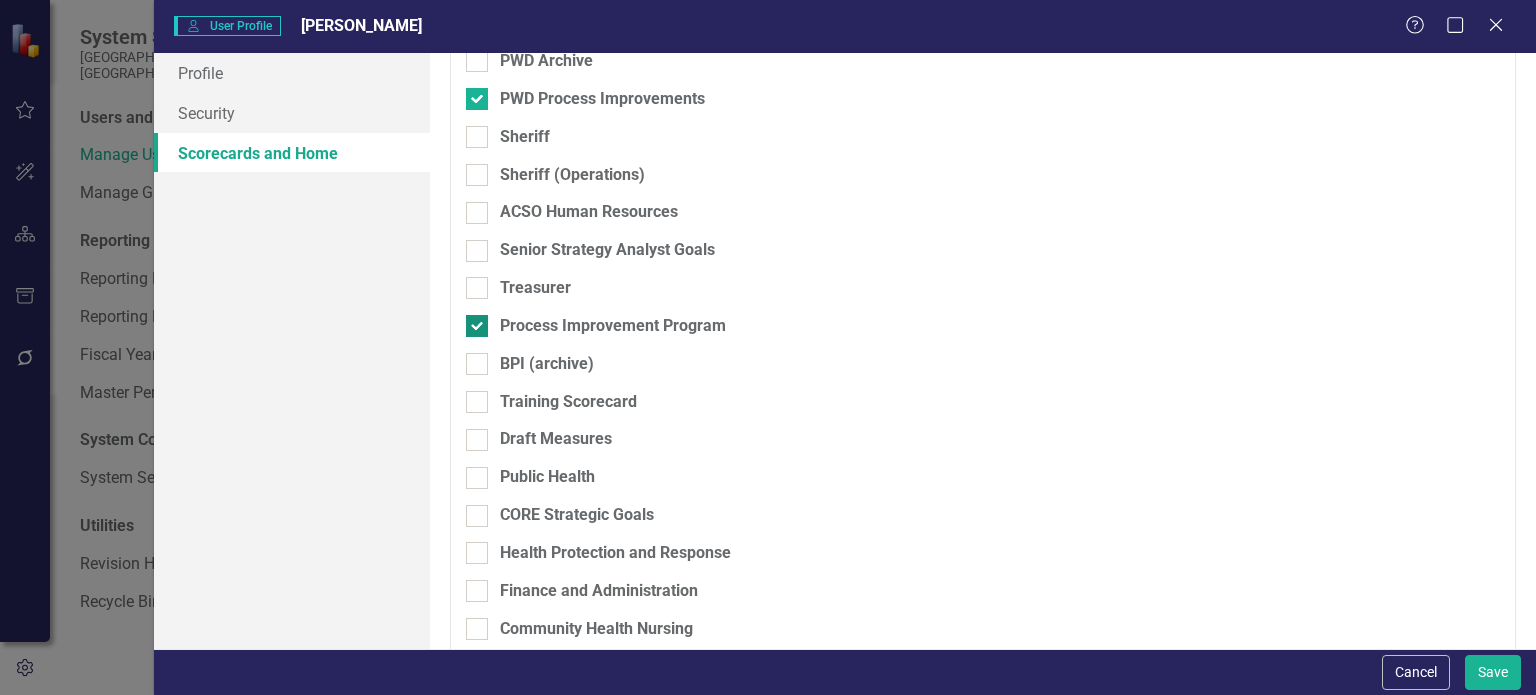 scroll, scrollTop: 2530, scrollLeft: 0, axis: vertical 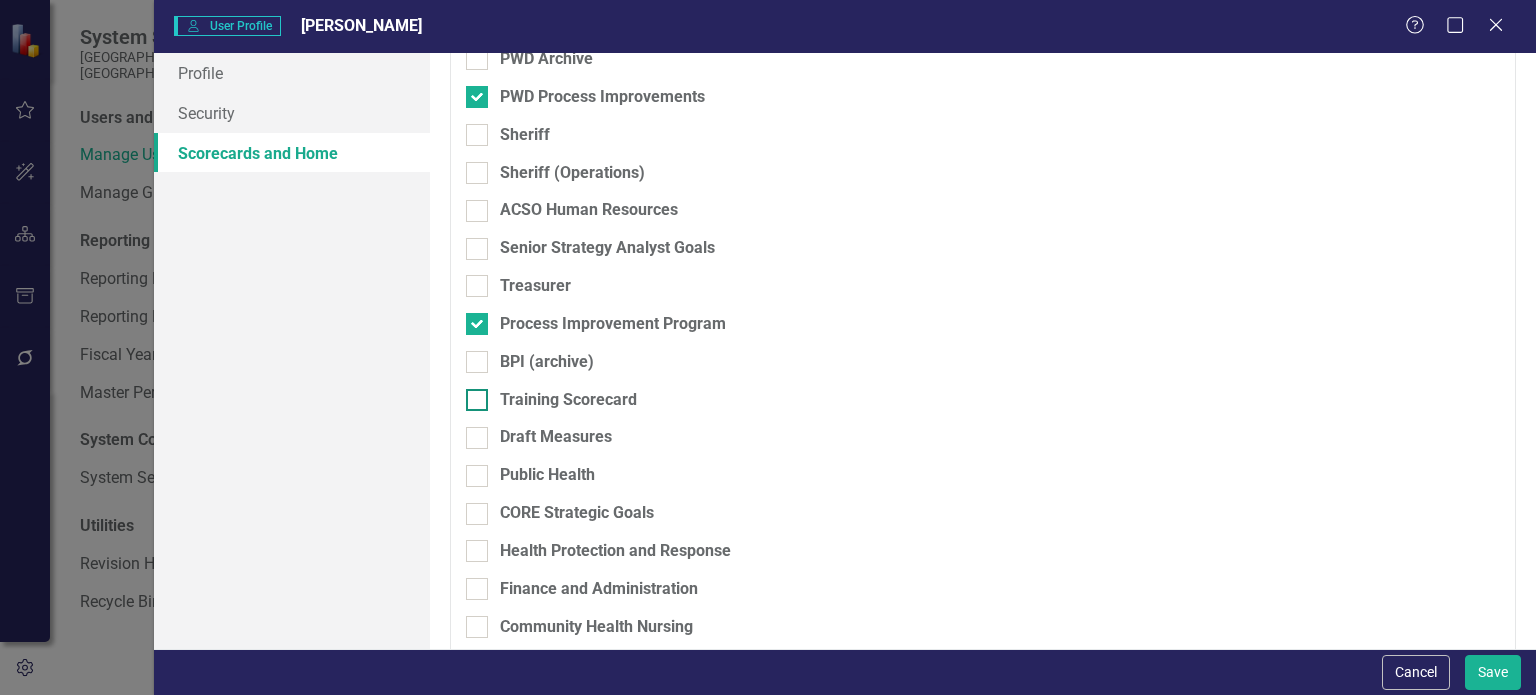 click on "Training Scorecard" at bounding box center [472, 395] 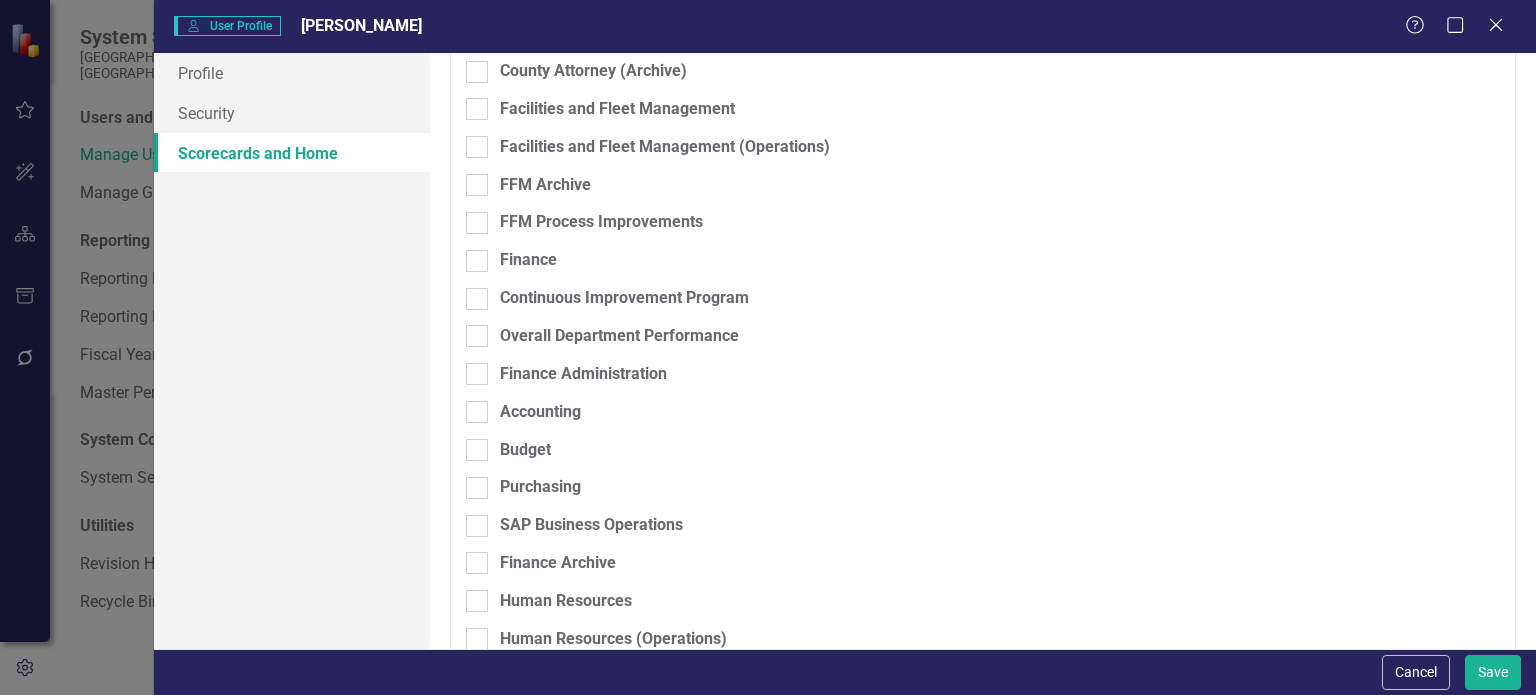 scroll, scrollTop: 1020, scrollLeft: 0, axis: vertical 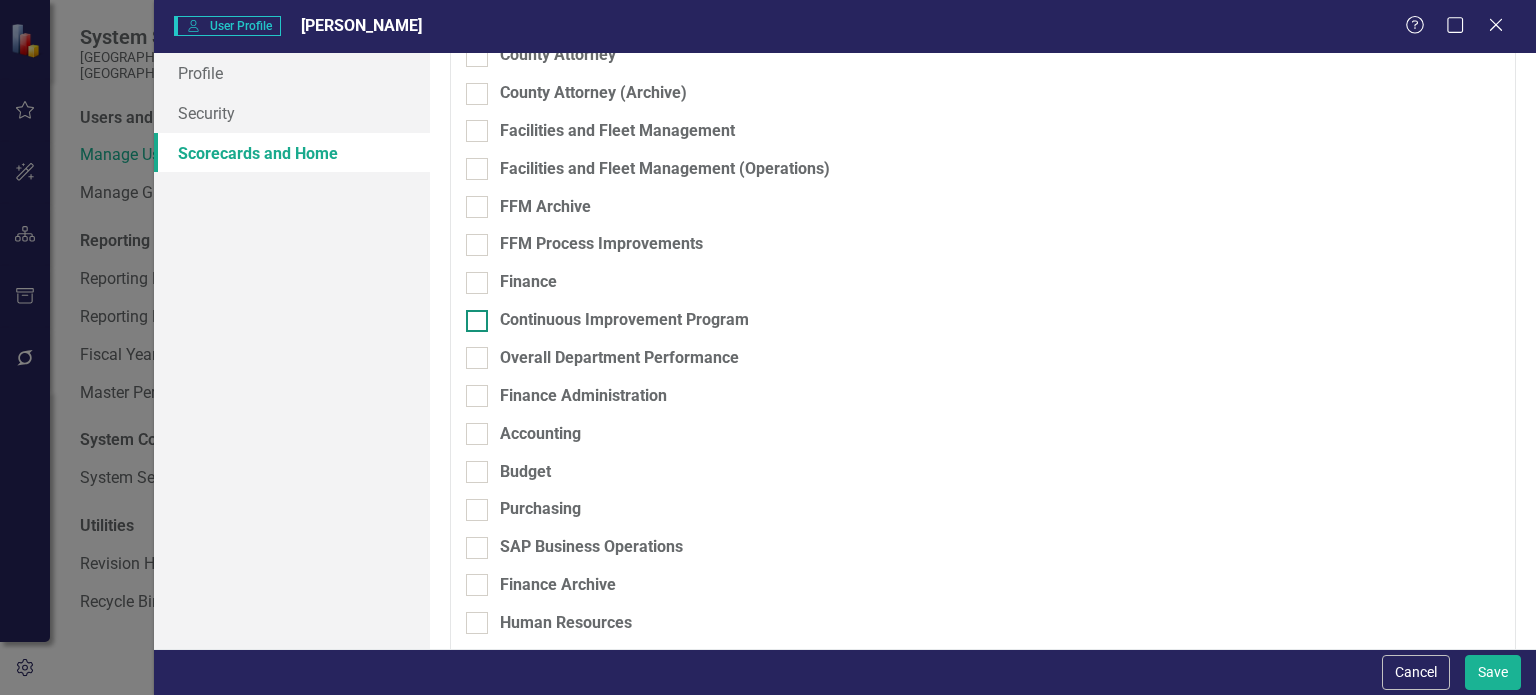 click on "Continuous Improvement Program" at bounding box center (624, 320) 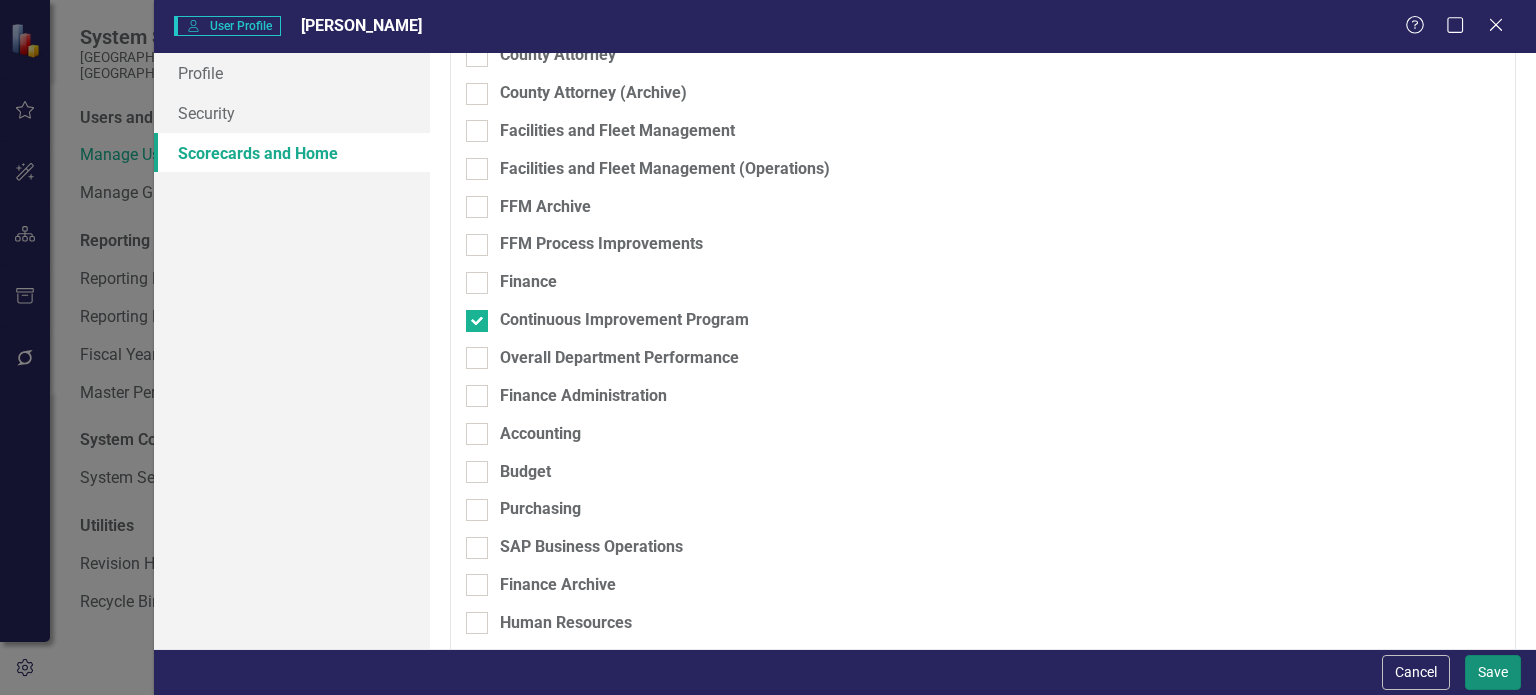click on "Save" at bounding box center (1493, 672) 